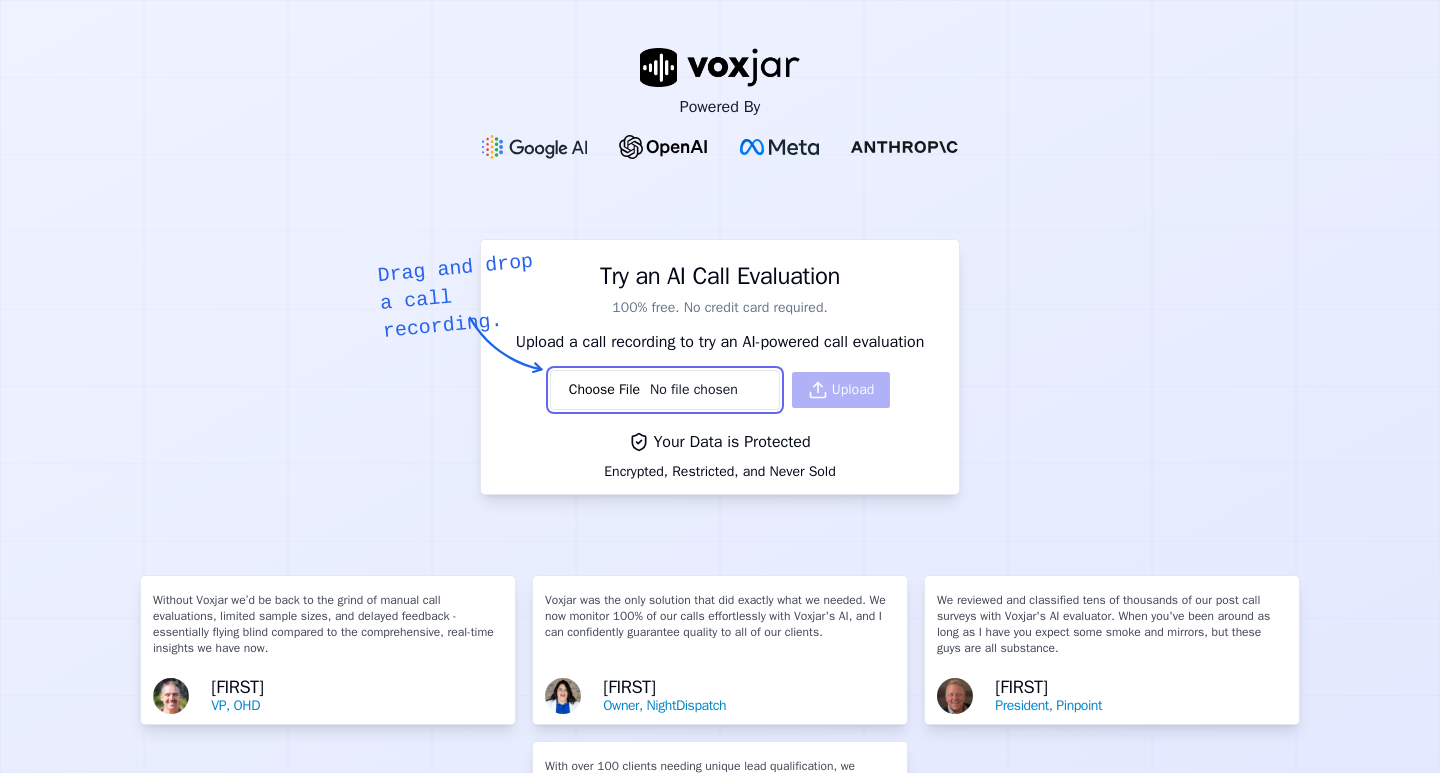 scroll, scrollTop: 0, scrollLeft: 0, axis: both 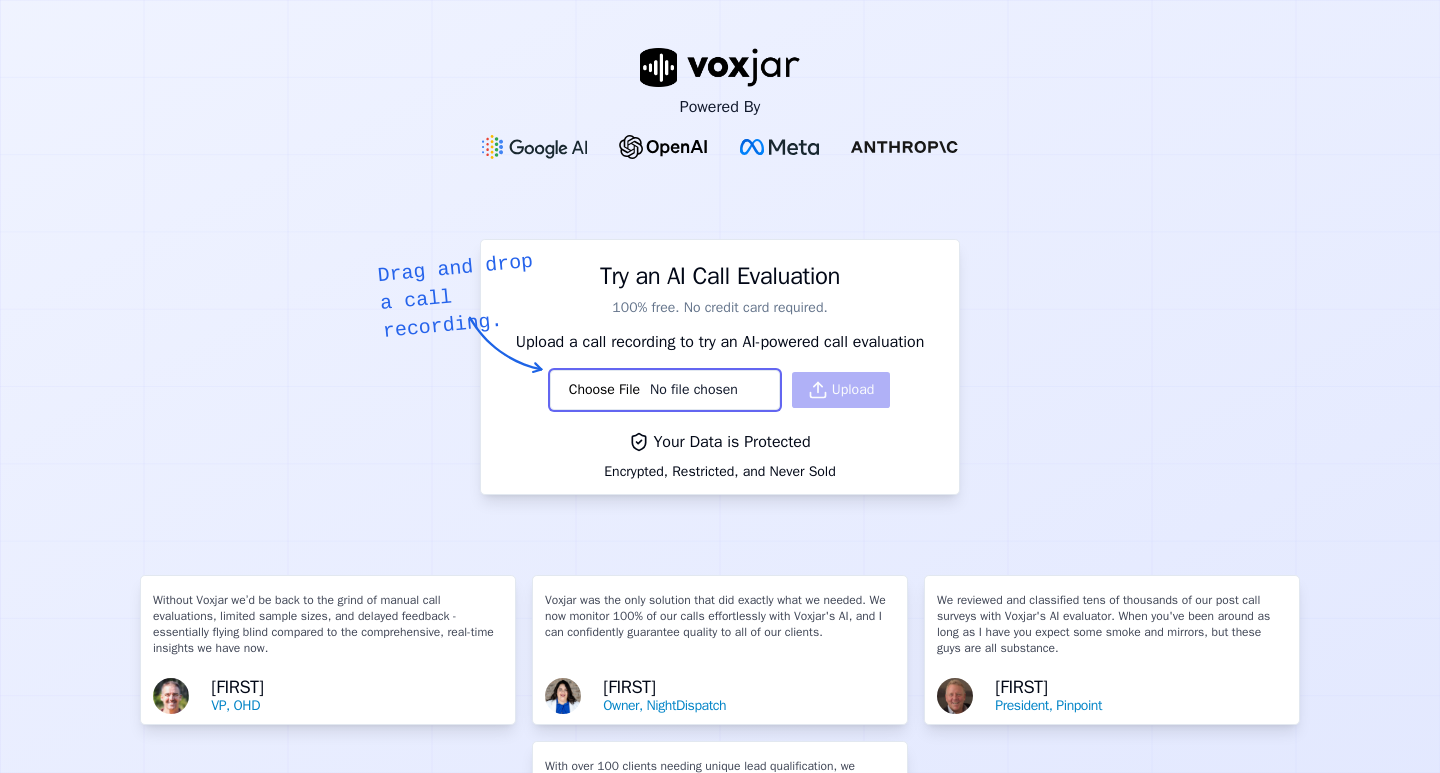 click on "Powered By              Try an AI Call Evaluation   100% free. No credit card required.   Drag and drop a call recording.     Upload a call recording to try an AI-powered call evaluation
Upload
Your Data is Protected   Encrypted, Restricted, and Never Sold   Without Voxjar we’d be back to the grind of manual call evaluations, limited sample sizes, and delayed feedback - essentially flying blind compared to the comprehensive, real-time insights we have now.       [FIRST]   [TITLE], [COMPANY]   Voxjar was the only solution that did exactly what we needed. We now monitor 100% of our calls effortlessly with Voxjar's AI, and I can confidently guarantee quality to all of our clients.       [FIRST]   [TITLE], [COMPANY]   We reviewed and classified tens of thousands of our post call surveys with Voxjar's AI evaluator. When you've been around as long as I have you expect some smoke and mirrors, but these guys are all substance.       [FIRST]   [TITLE], [COMPANY]         [FIRST]" at bounding box center [720, 386] 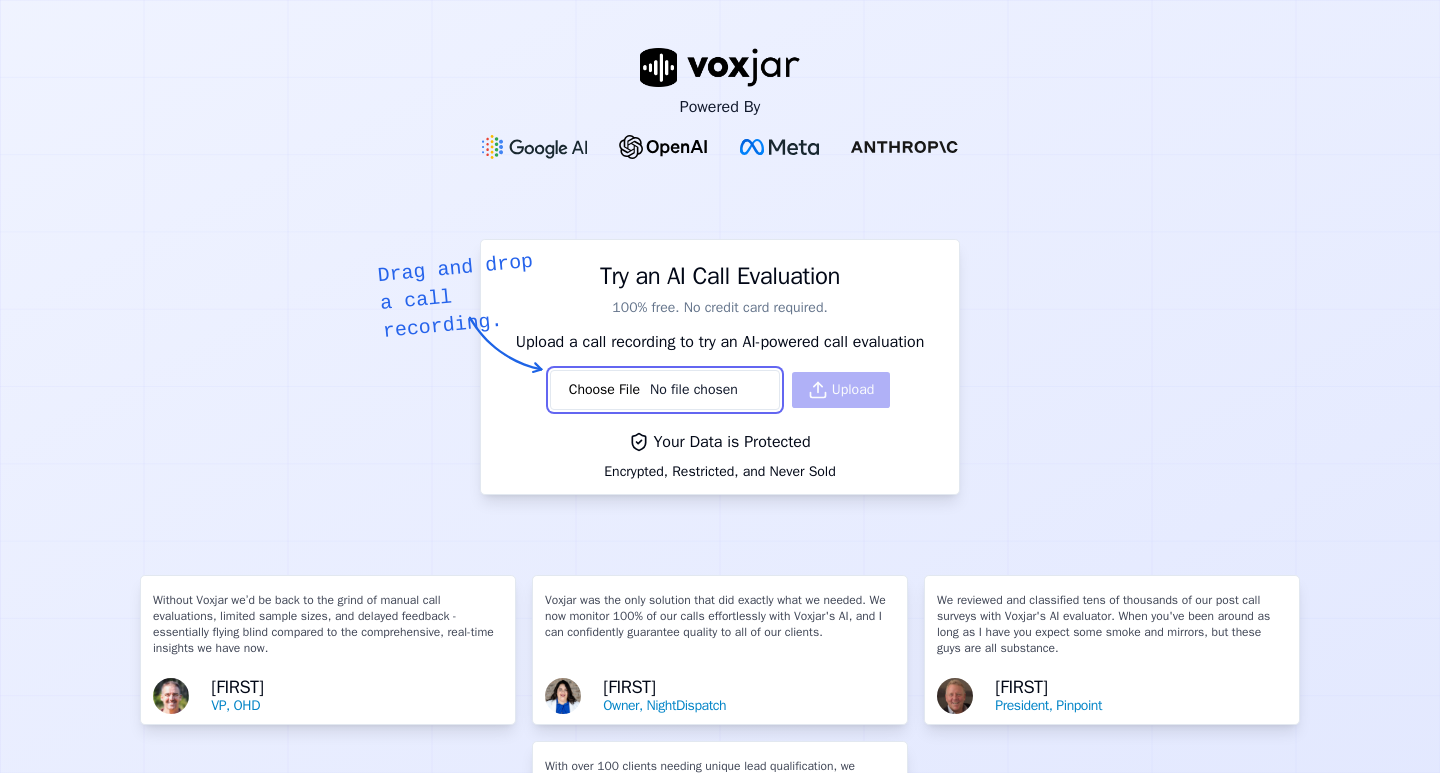 click at bounding box center (665, 390) 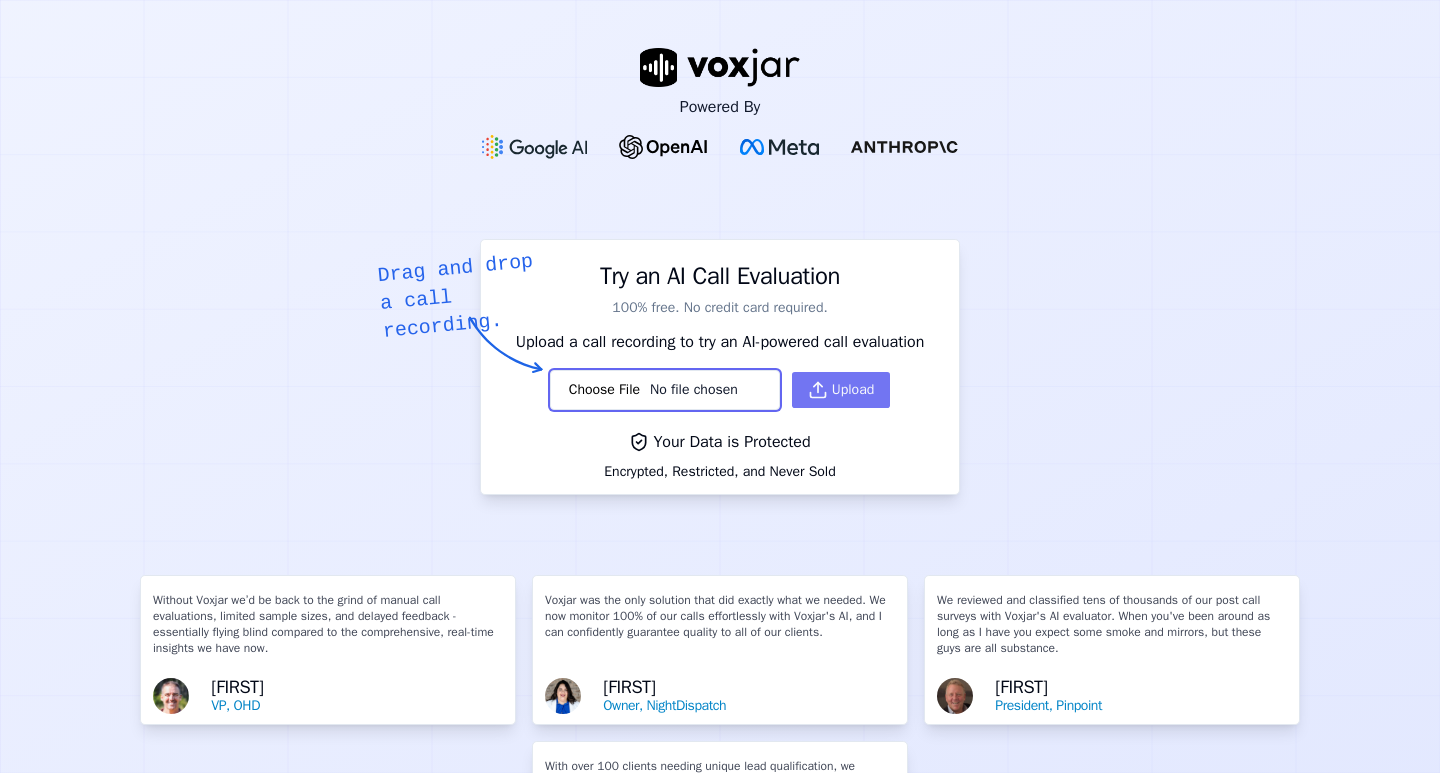 click on "Upload" at bounding box center [841, 390] 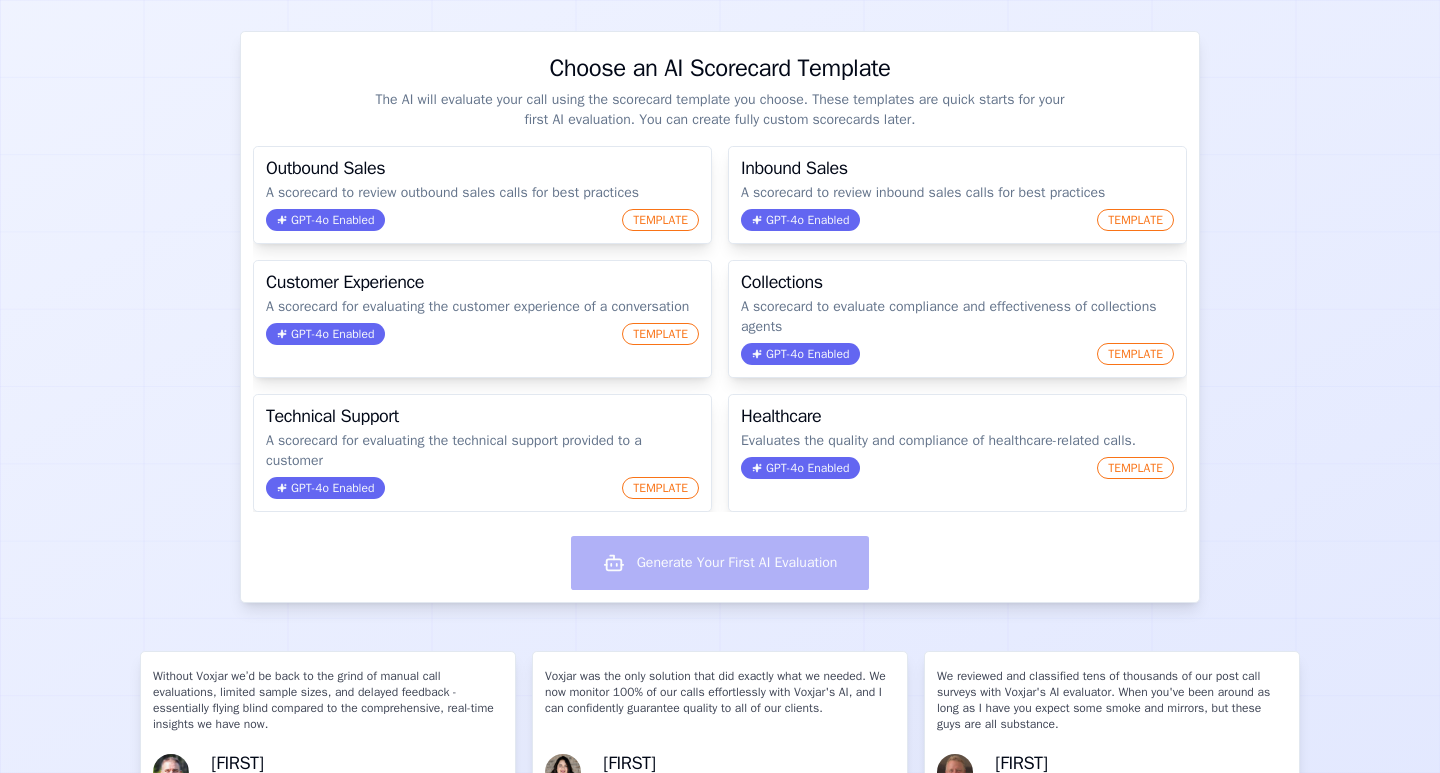 scroll, scrollTop: 200, scrollLeft: 0, axis: vertical 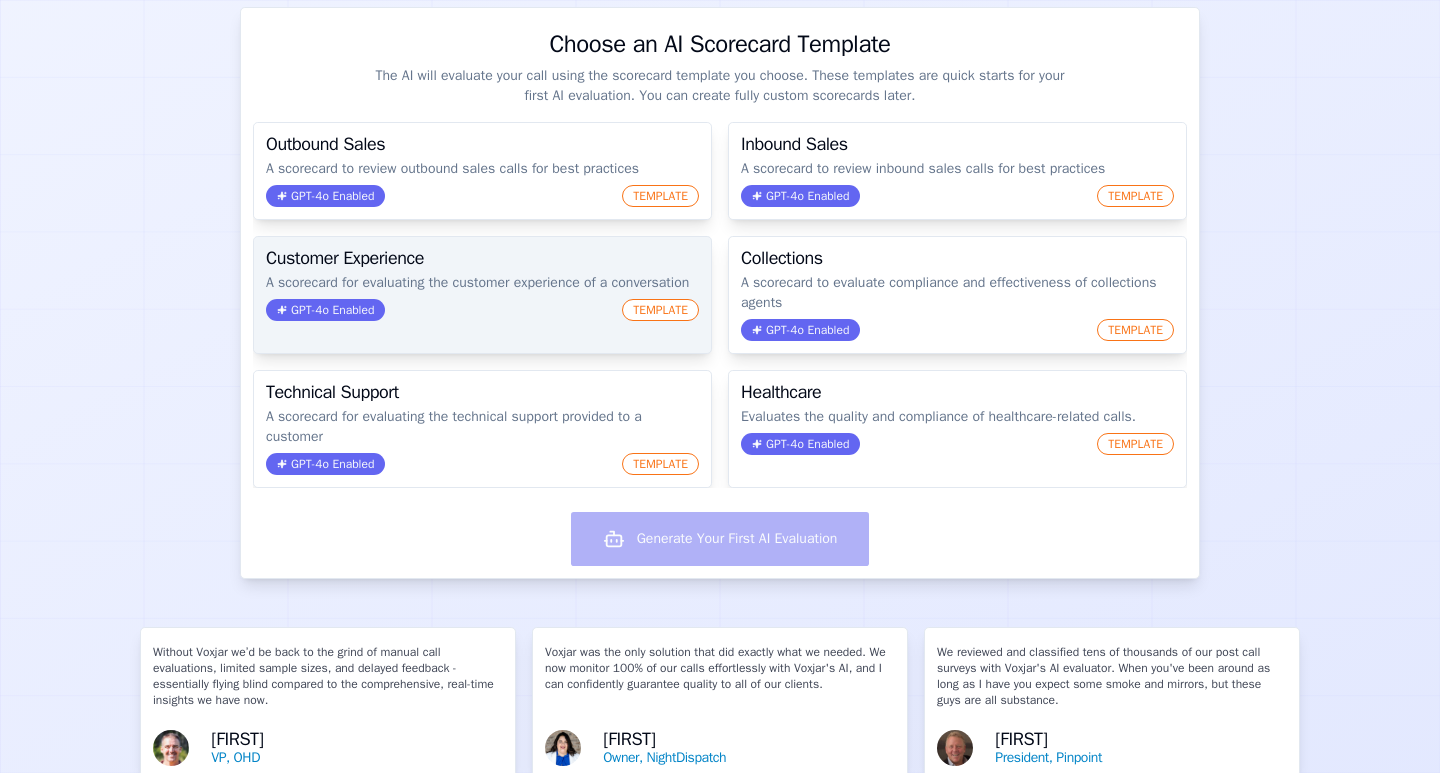 click on "A scorecard for evaluating the customer experience of a conversation" 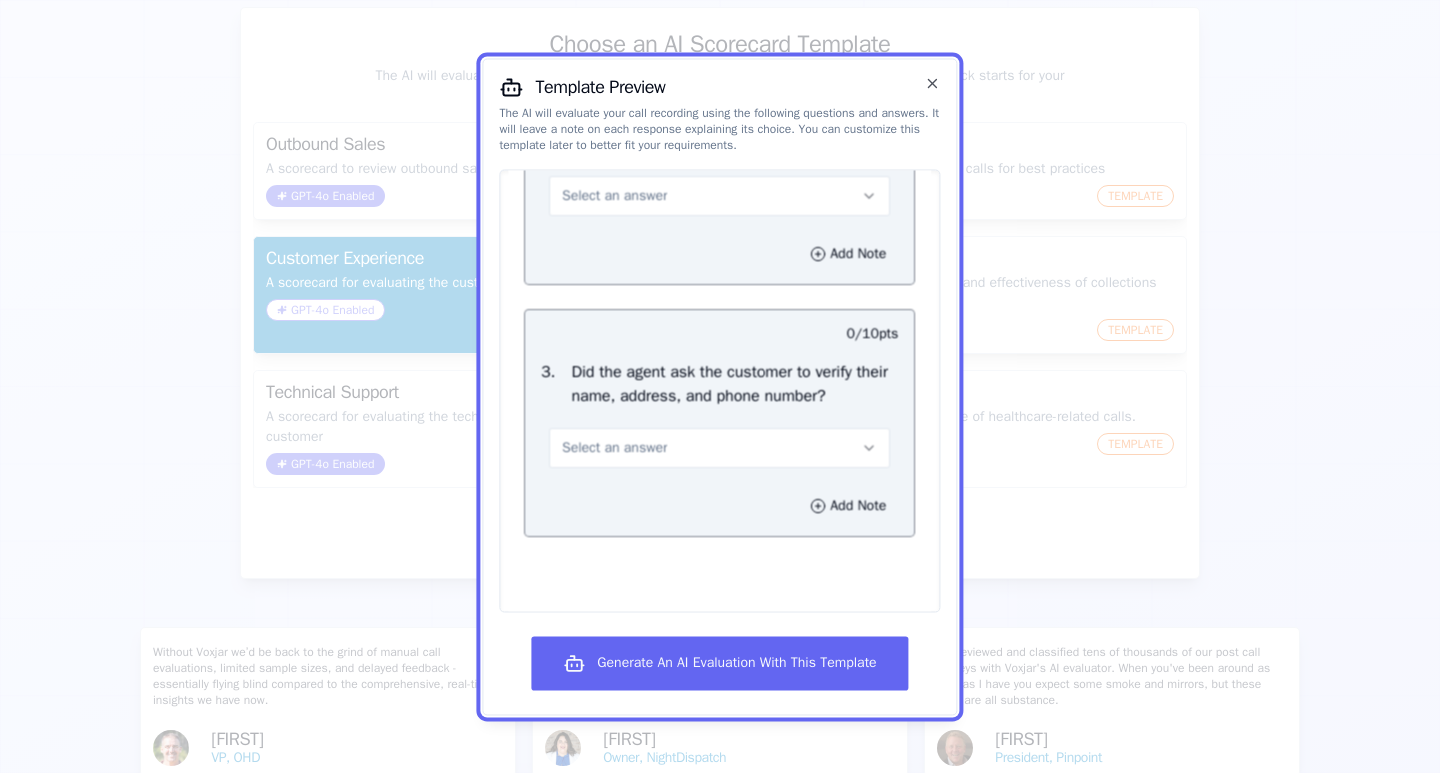 scroll, scrollTop: 600, scrollLeft: 0, axis: vertical 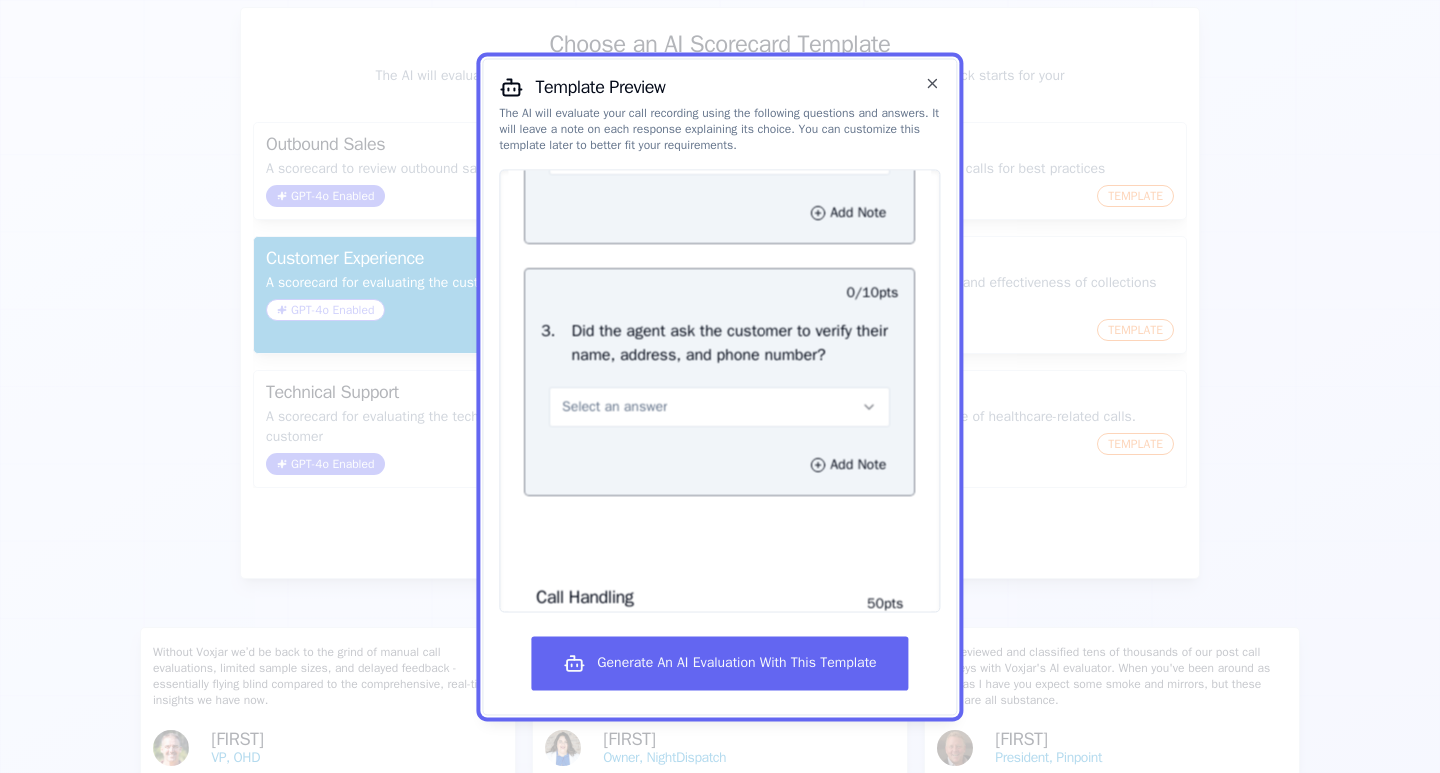 click on "Select an answer" at bounding box center (719, 397) 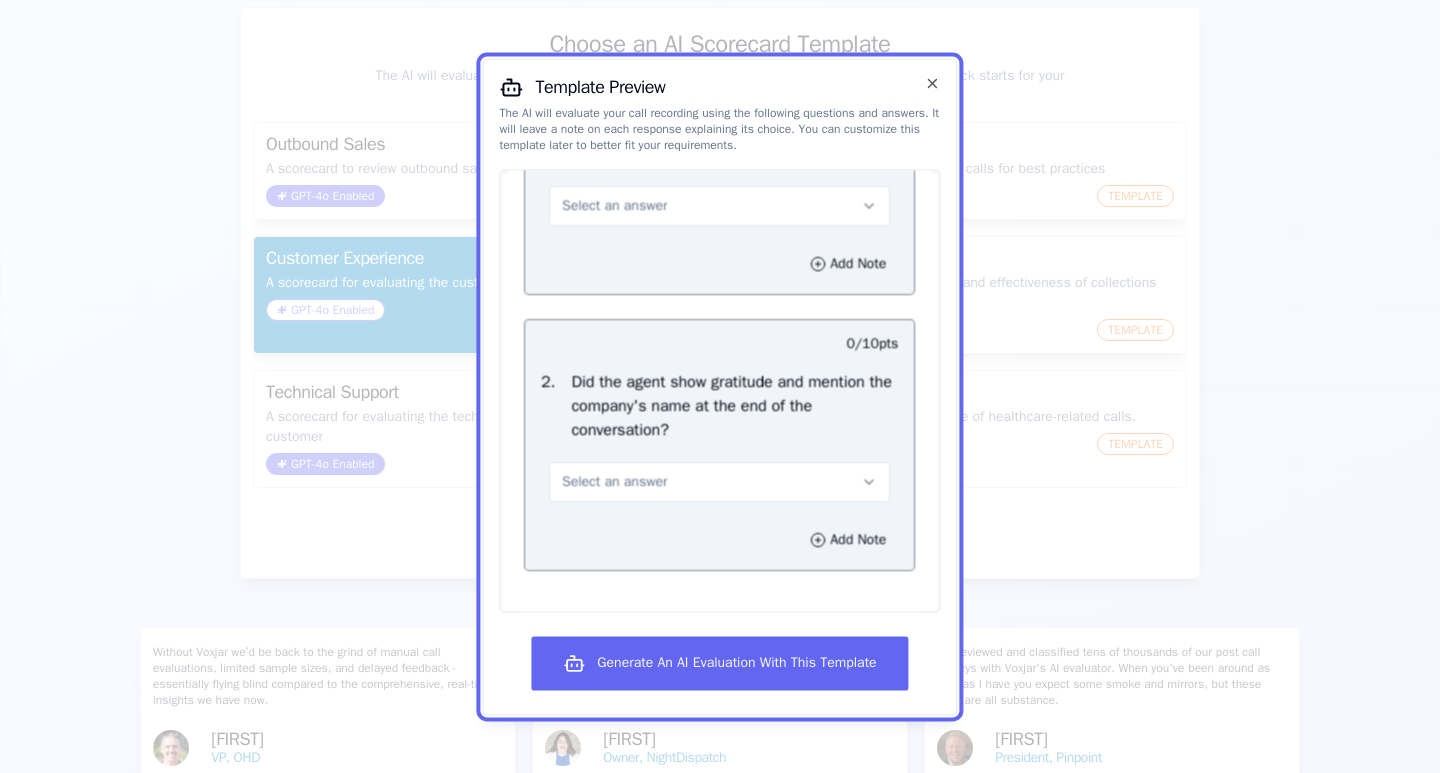 scroll, scrollTop: 2558, scrollLeft: 0, axis: vertical 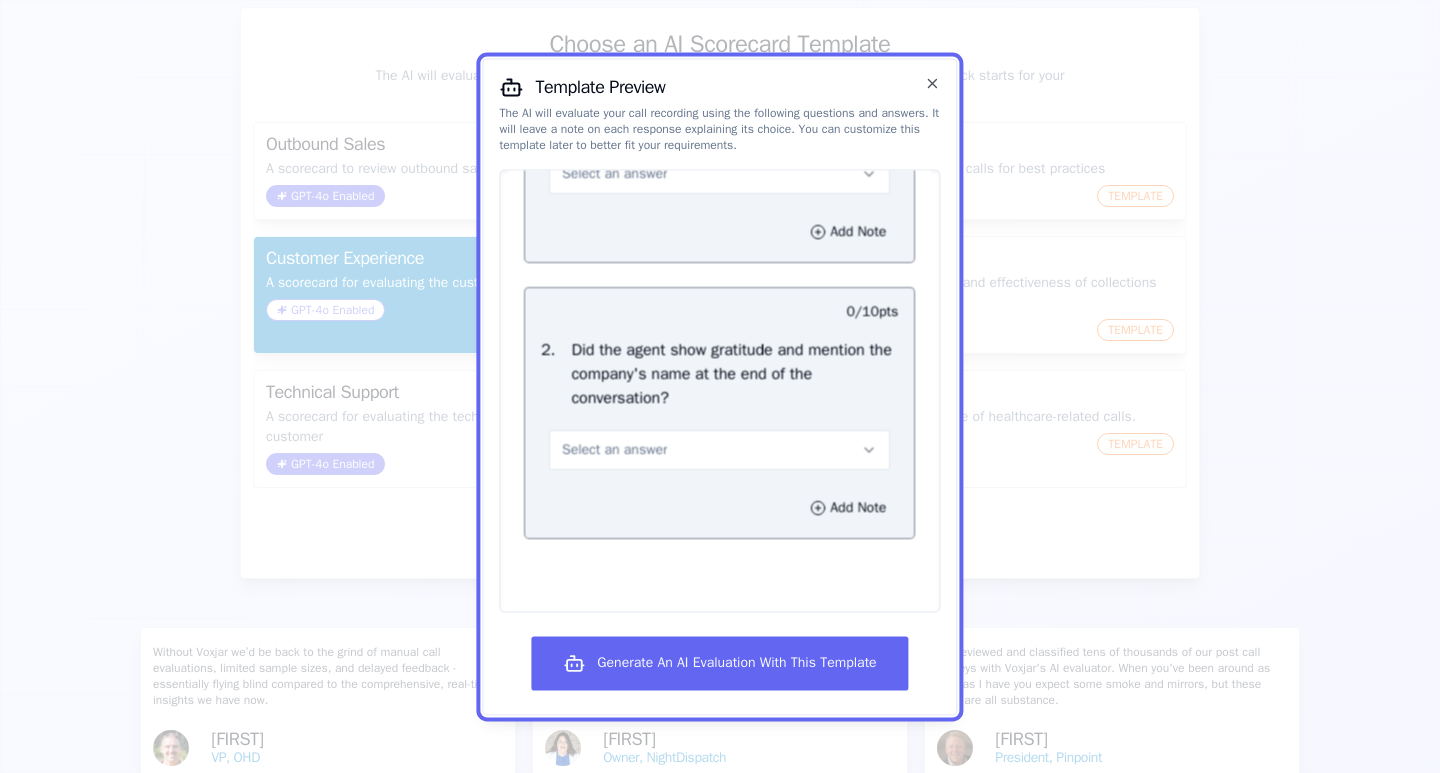 click at bounding box center (720, 386) 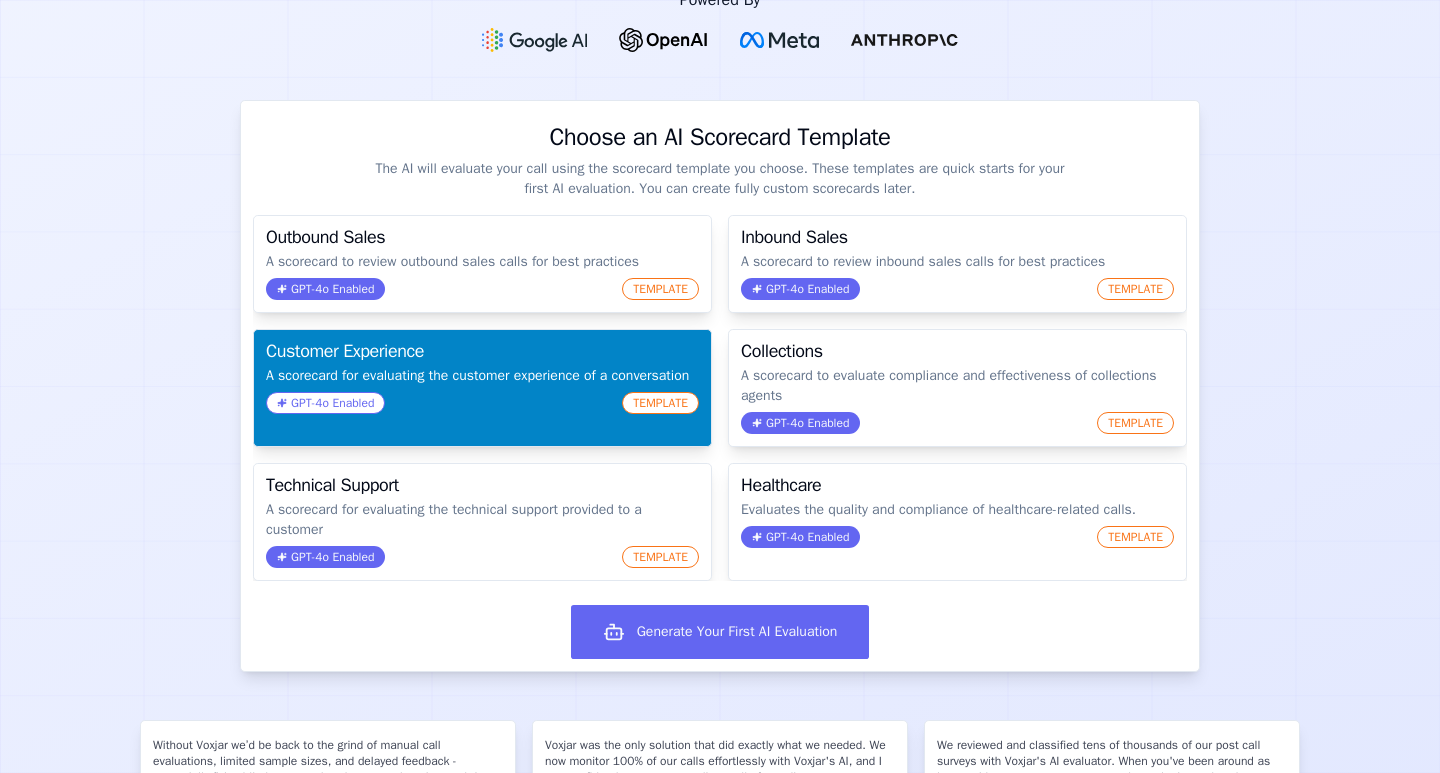 scroll, scrollTop: 100, scrollLeft: 0, axis: vertical 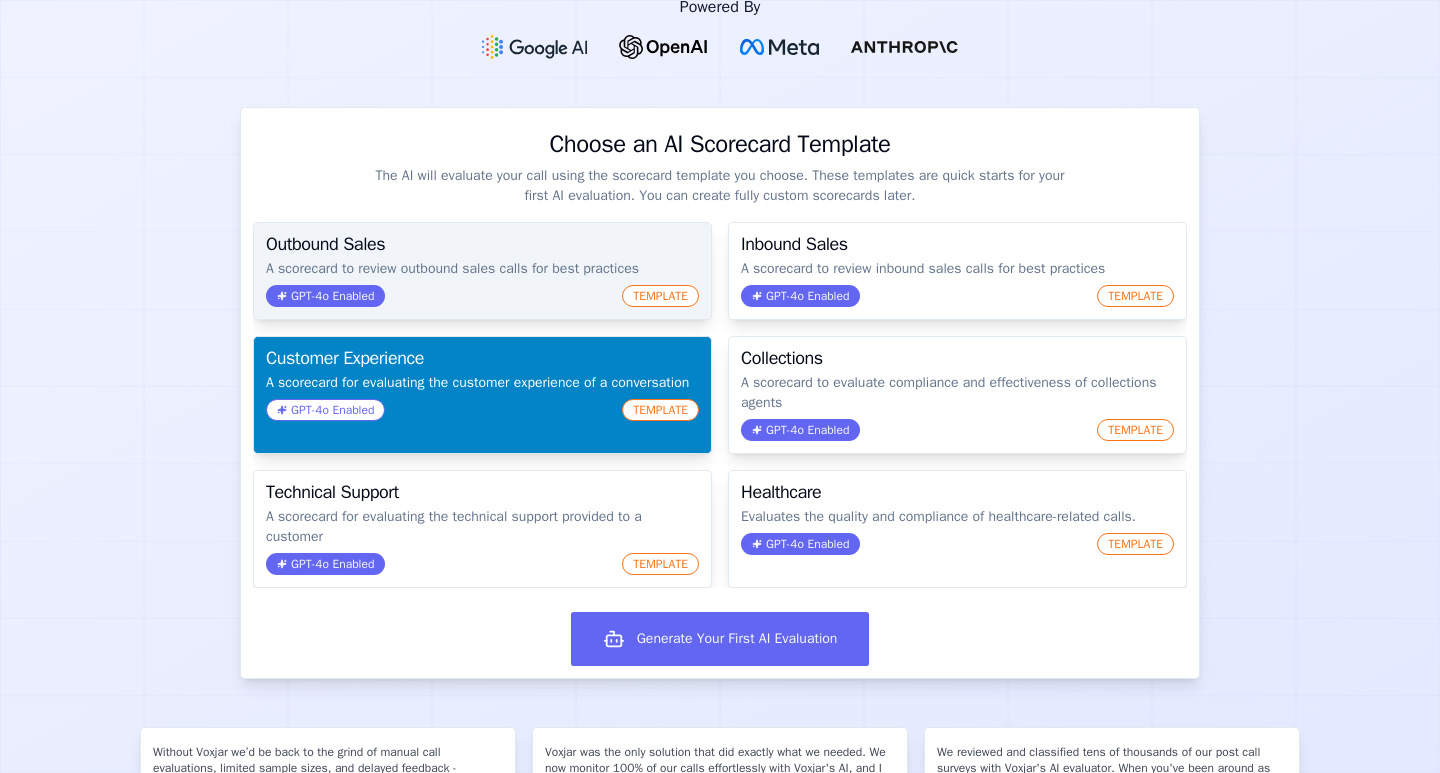 click on "A scorecard to review outbound sales calls for best practices" 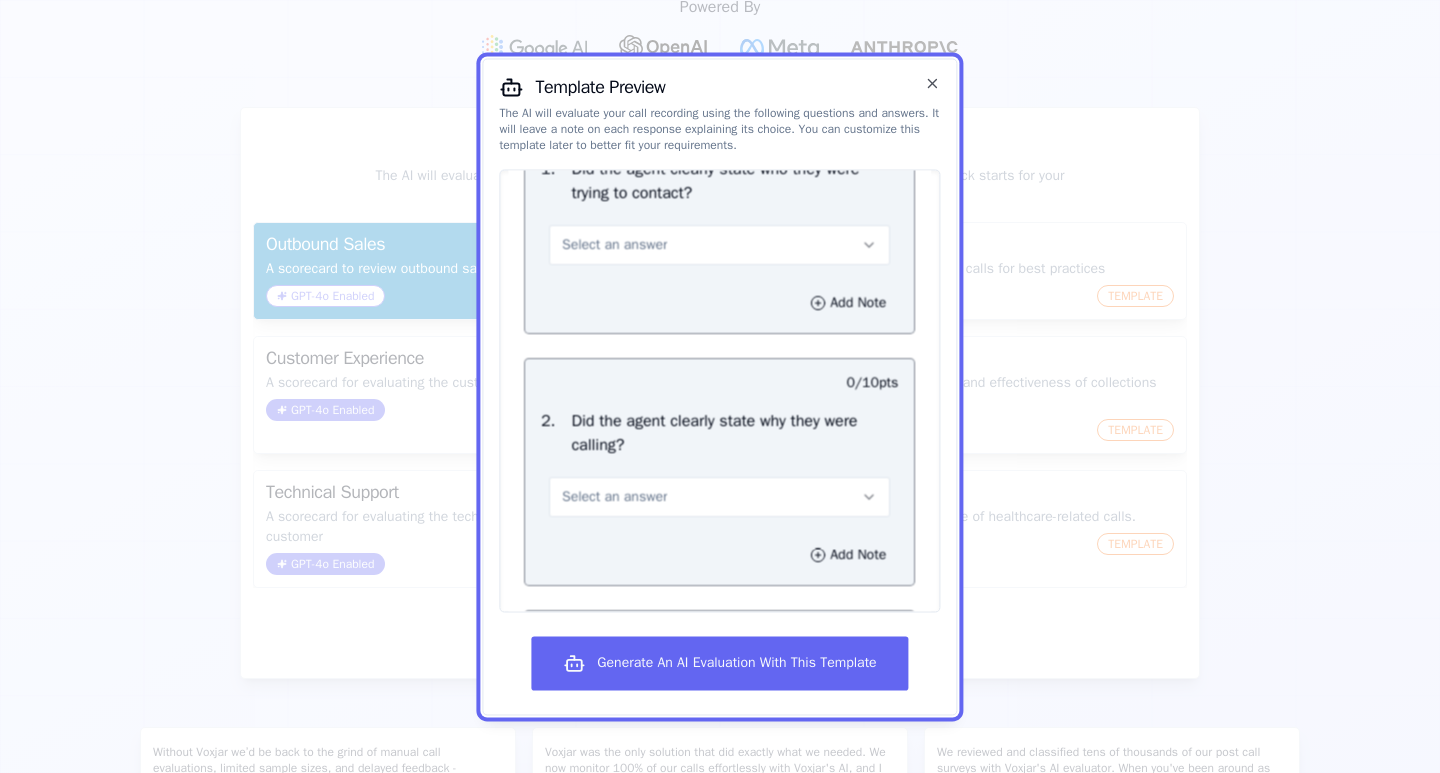 scroll, scrollTop: 200, scrollLeft: 0, axis: vertical 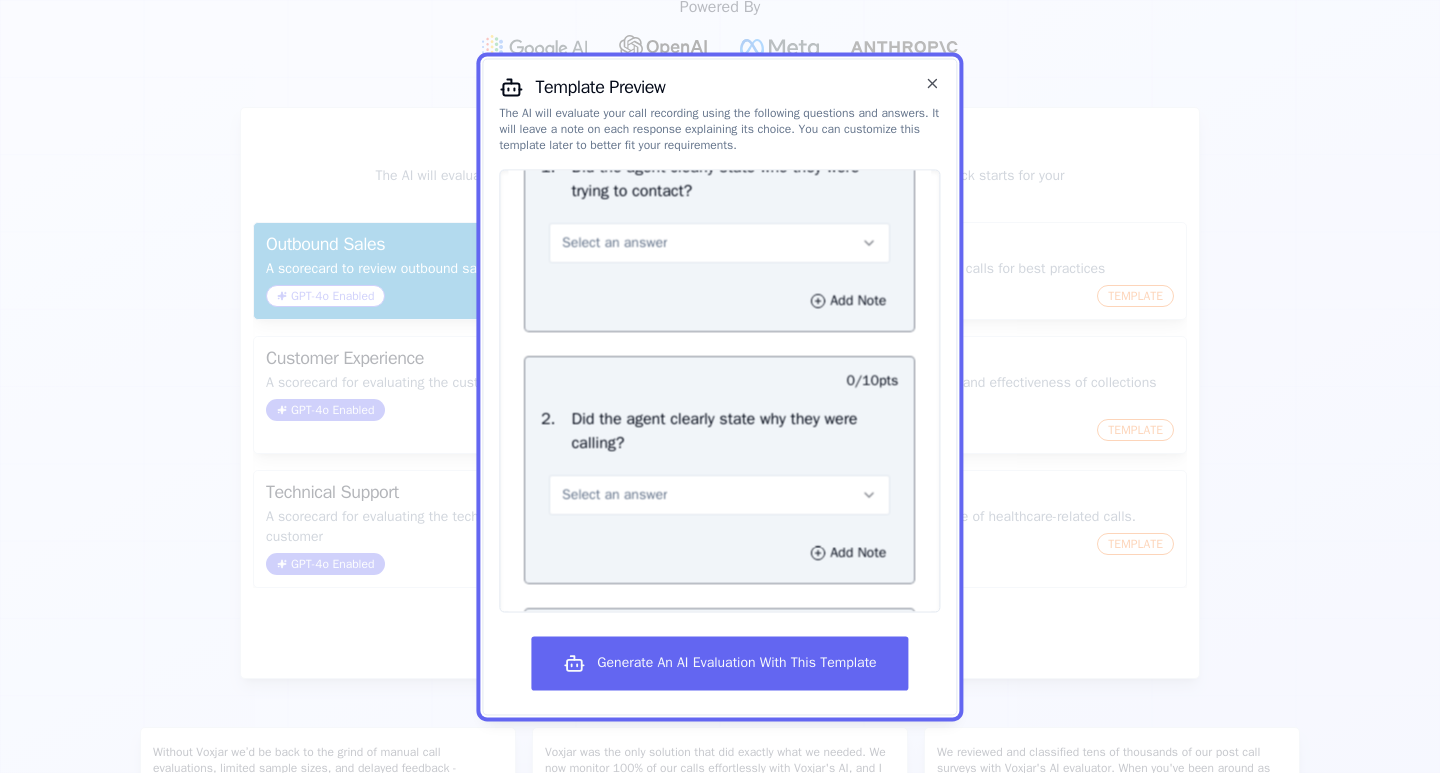 click at bounding box center (720, 386) 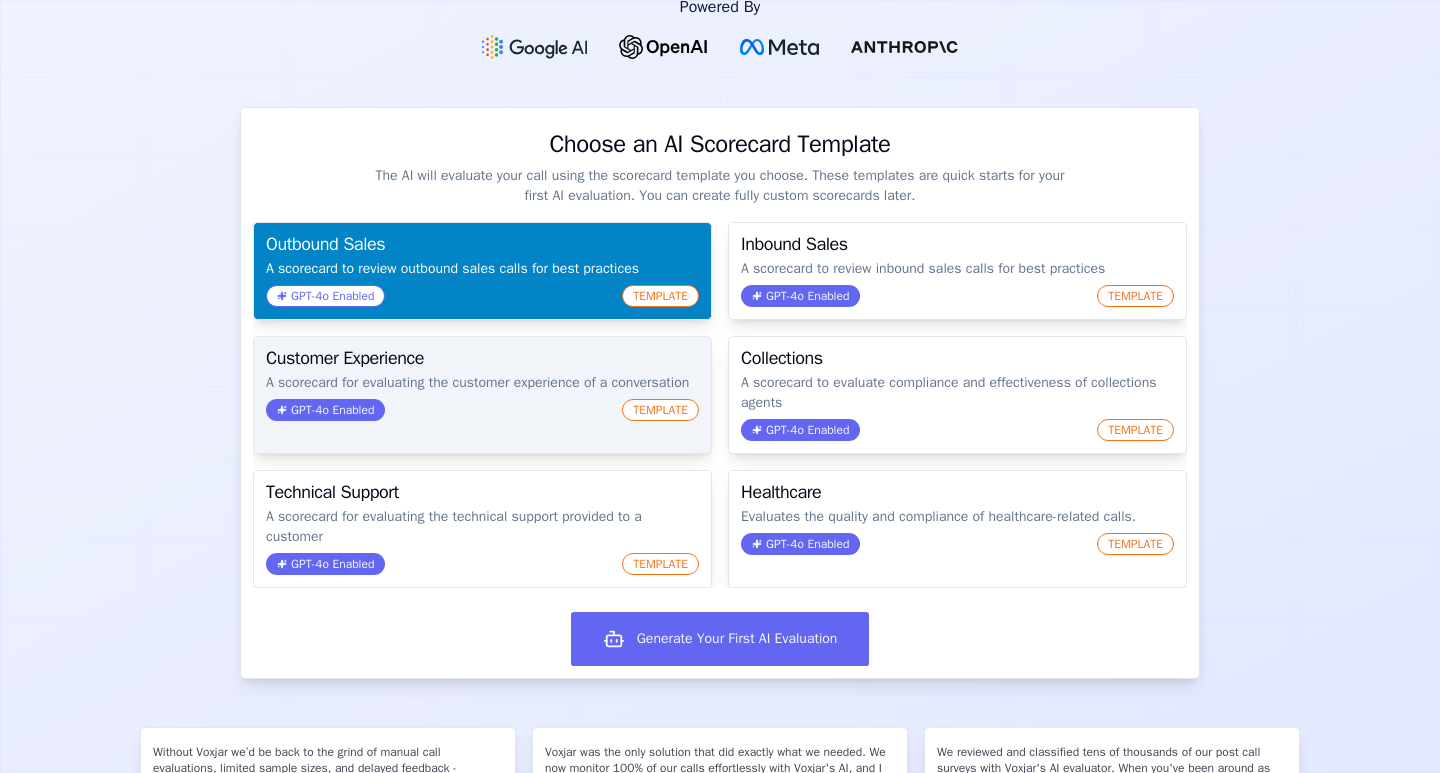 click on "A scorecard for evaluating the customer experience of a conversation" 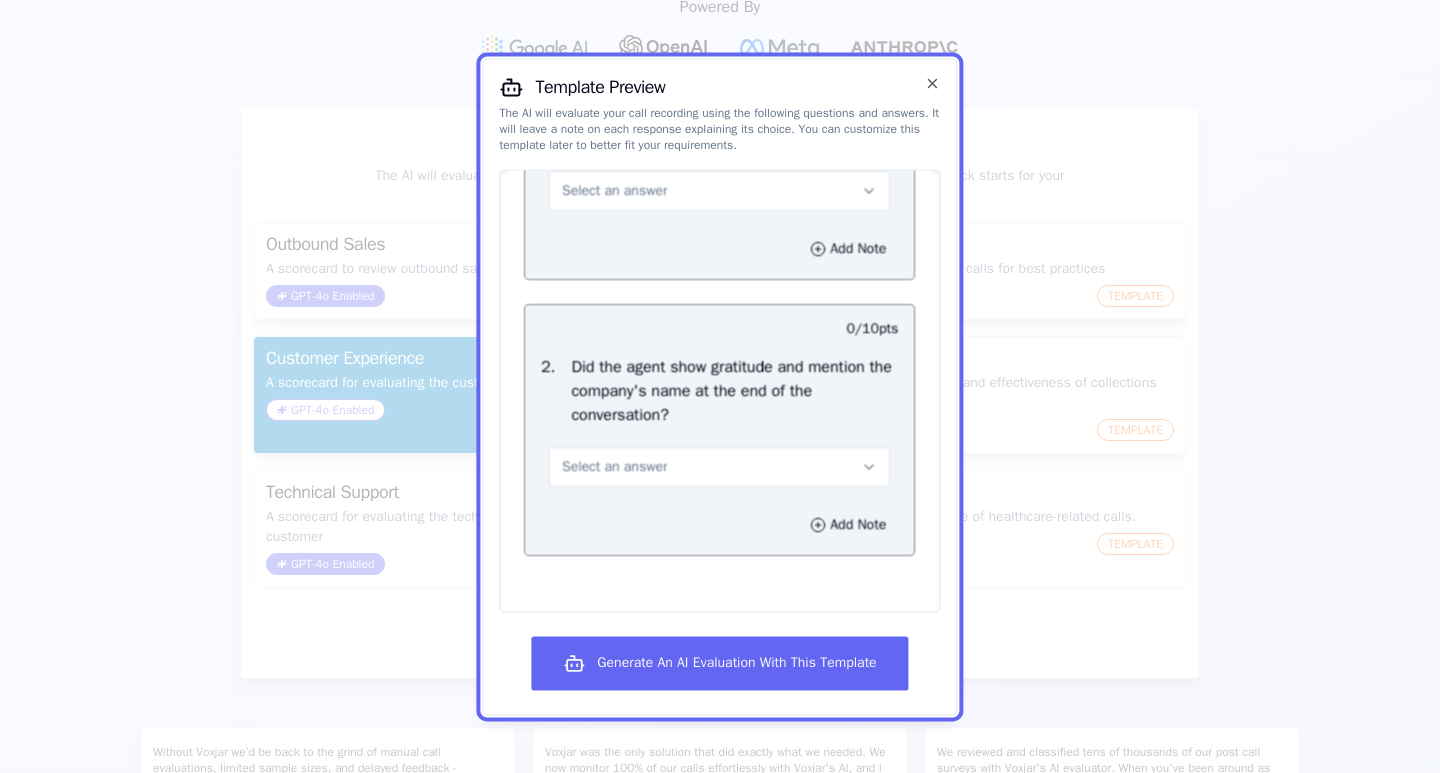 scroll, scrollTop: 2558, scrollLeft: 0, axis: vertical 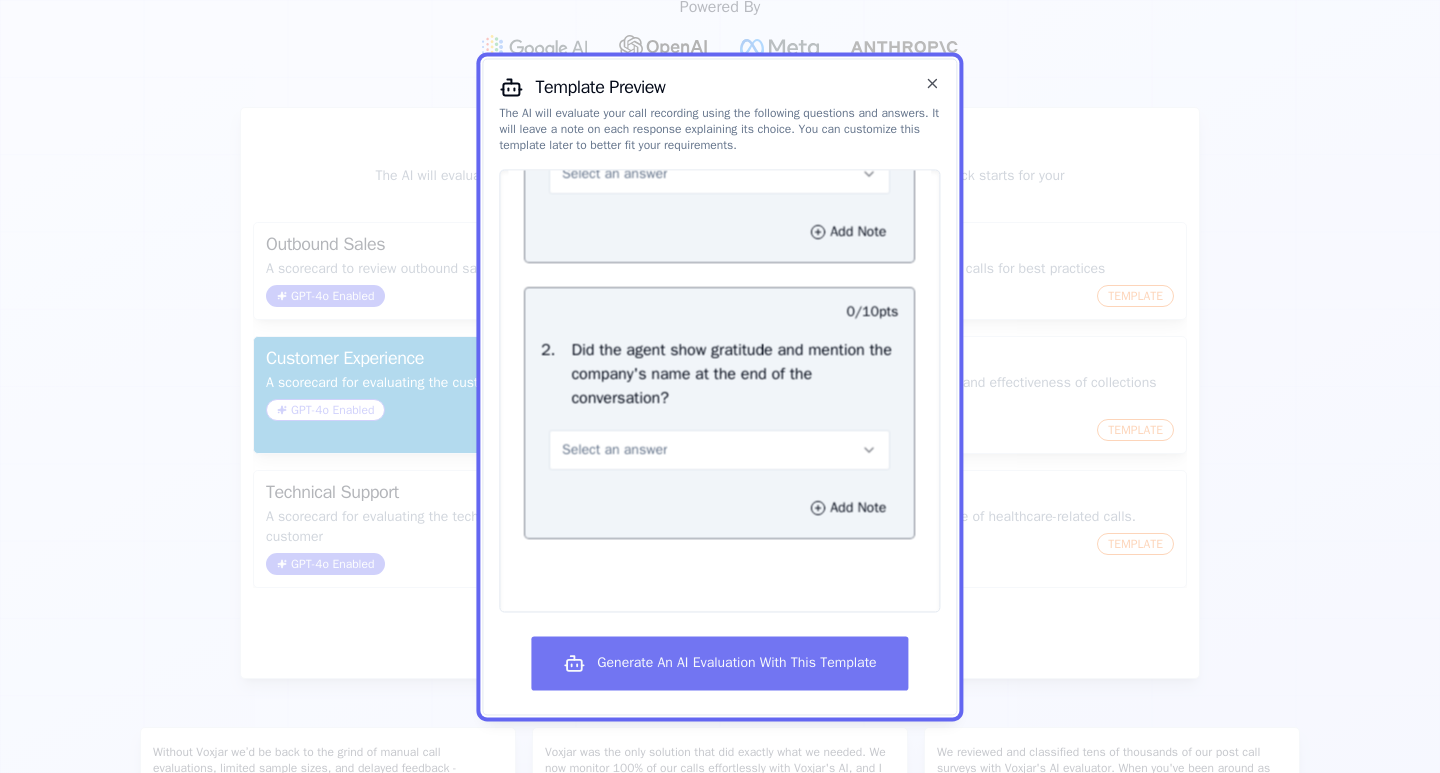 click on "Generate An AI Evaluation With This Template" at bounding box center (719, 663) 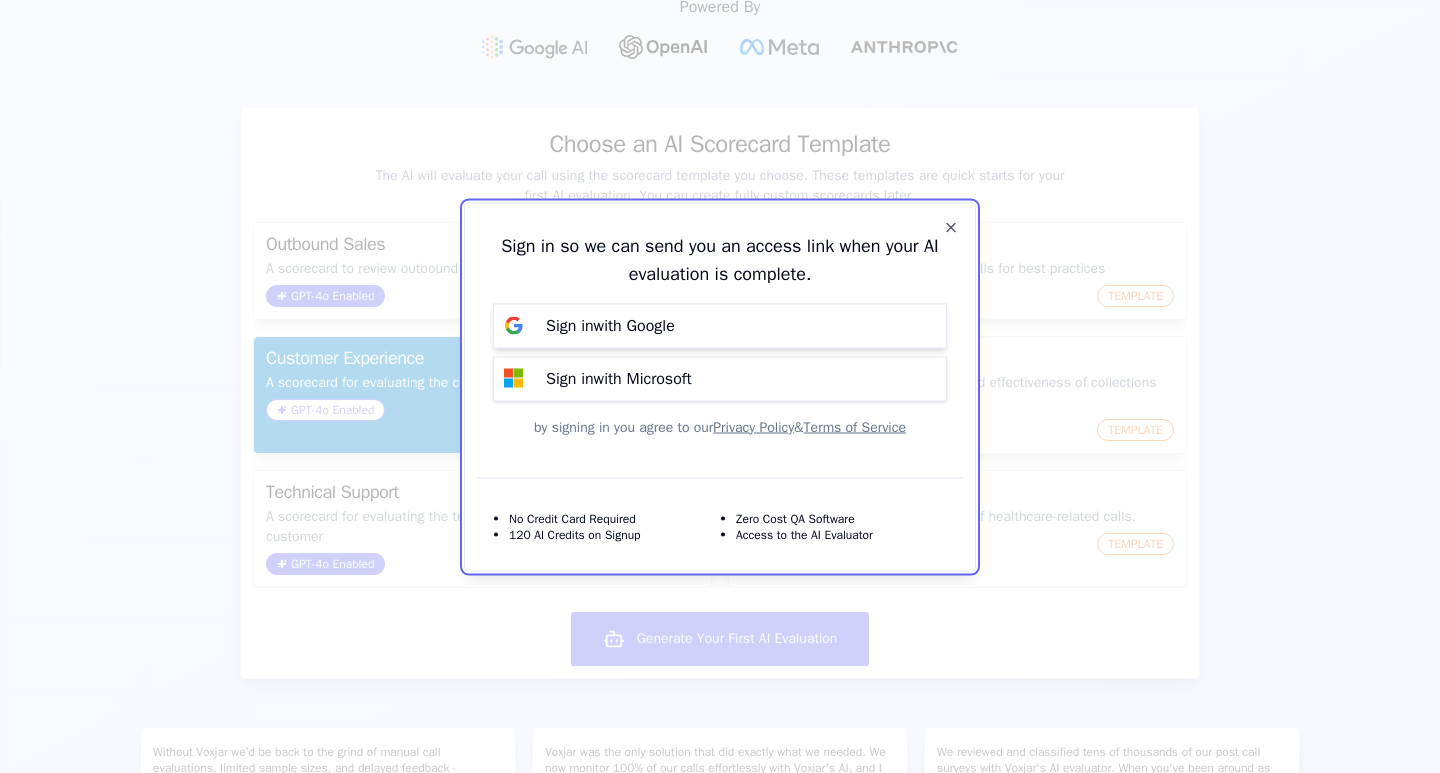 click on "Sign in  with Google" at bounding box center (610, 326) 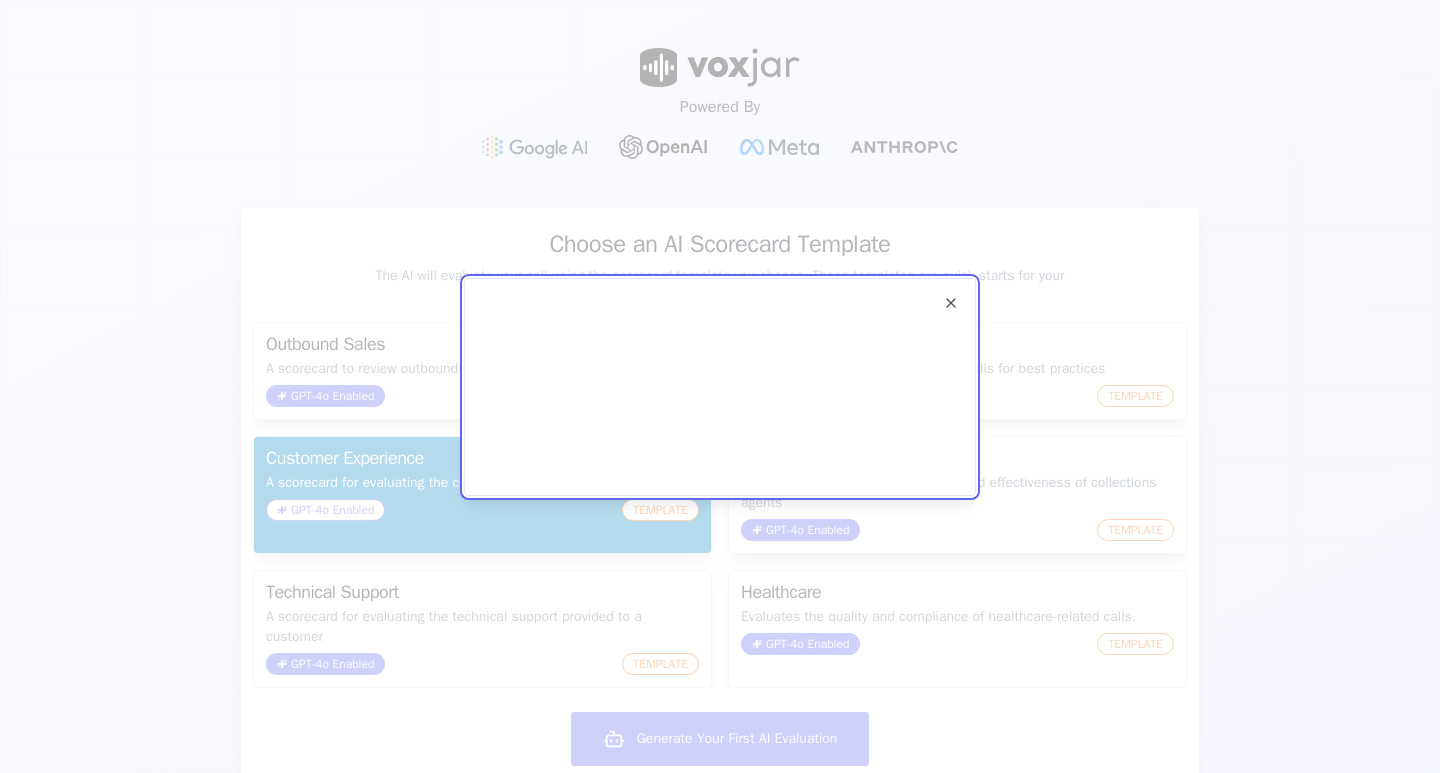 scroll, scrollTop: 0, scrollLeft: 0, axis: both 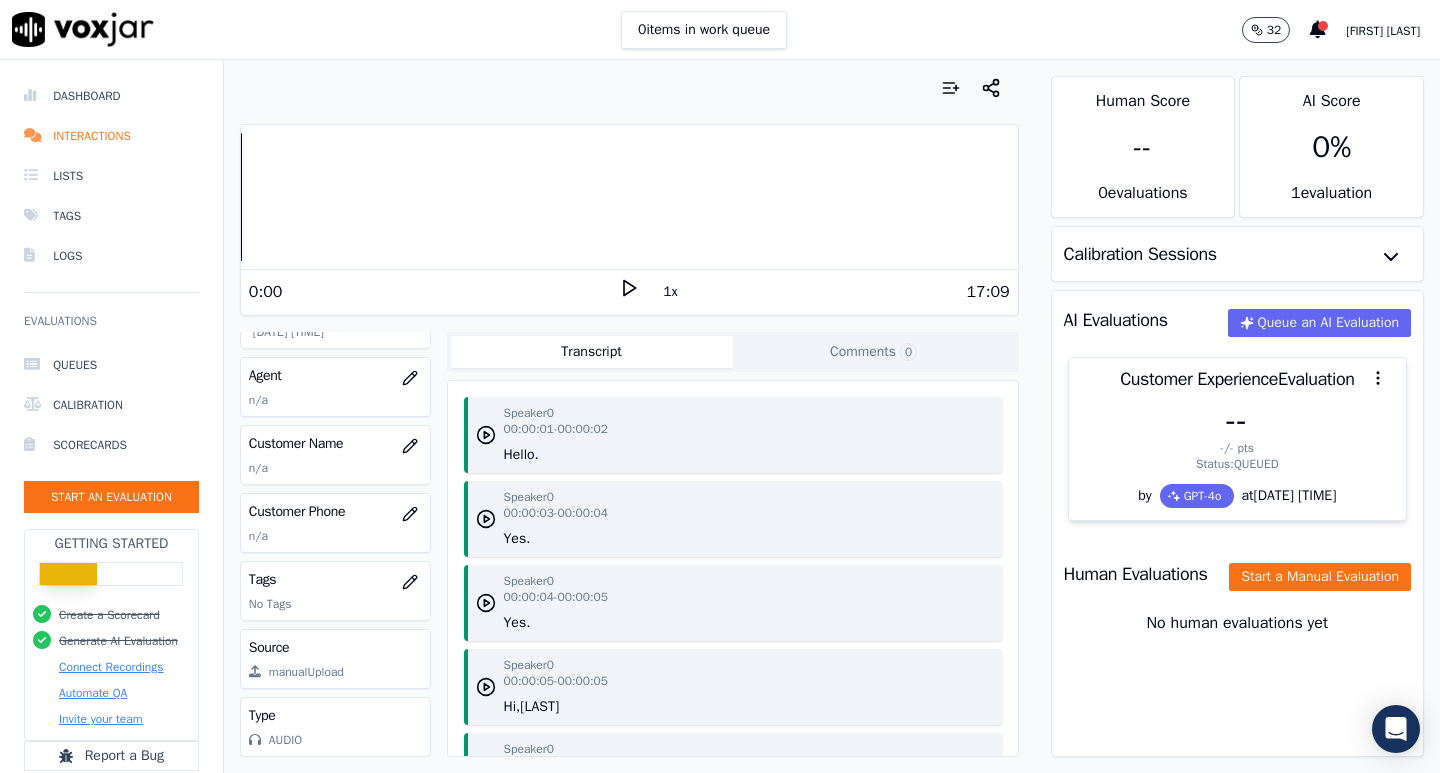 click on "AUDIO" at bounding box center (285, 740) 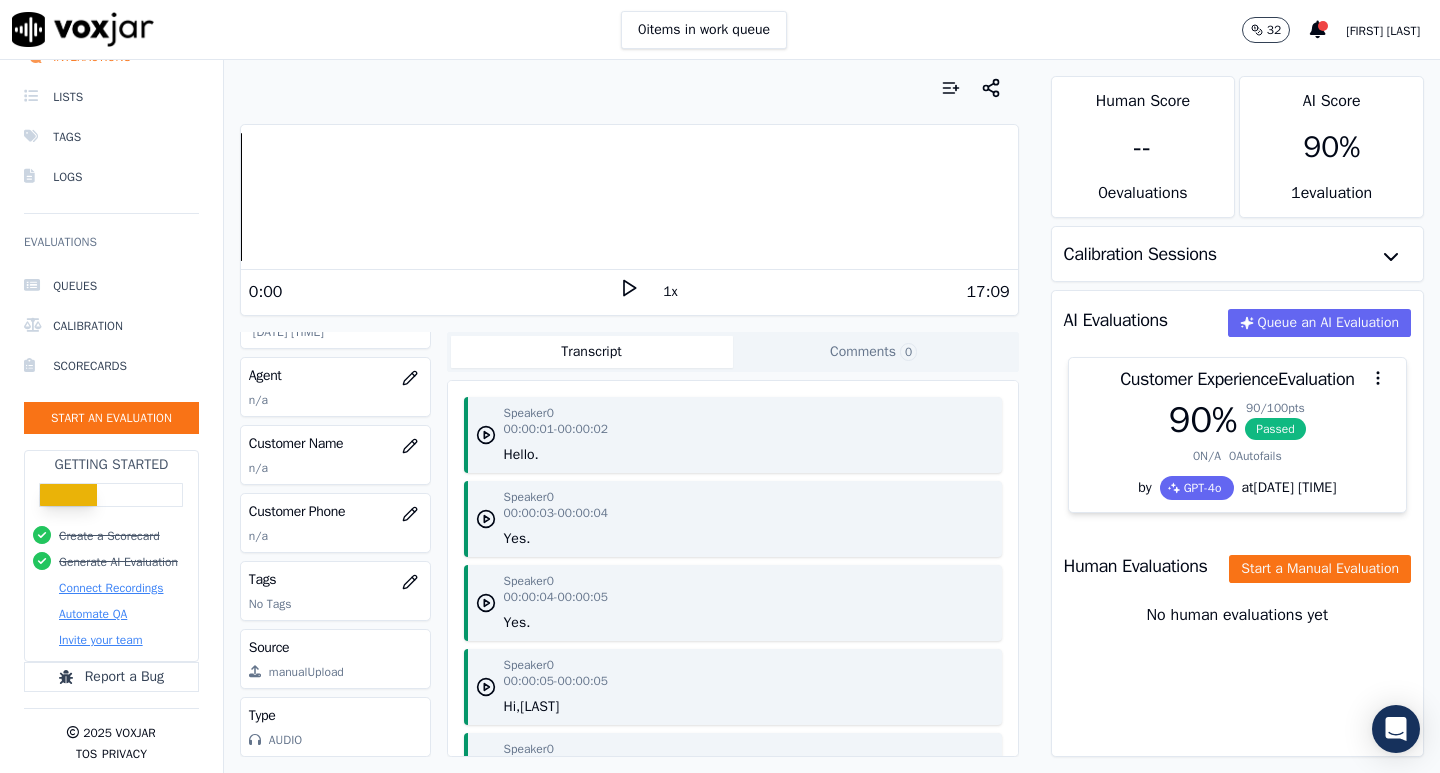 scroll, scrollTop: 110, scrollLeft: 0, axis: vertical 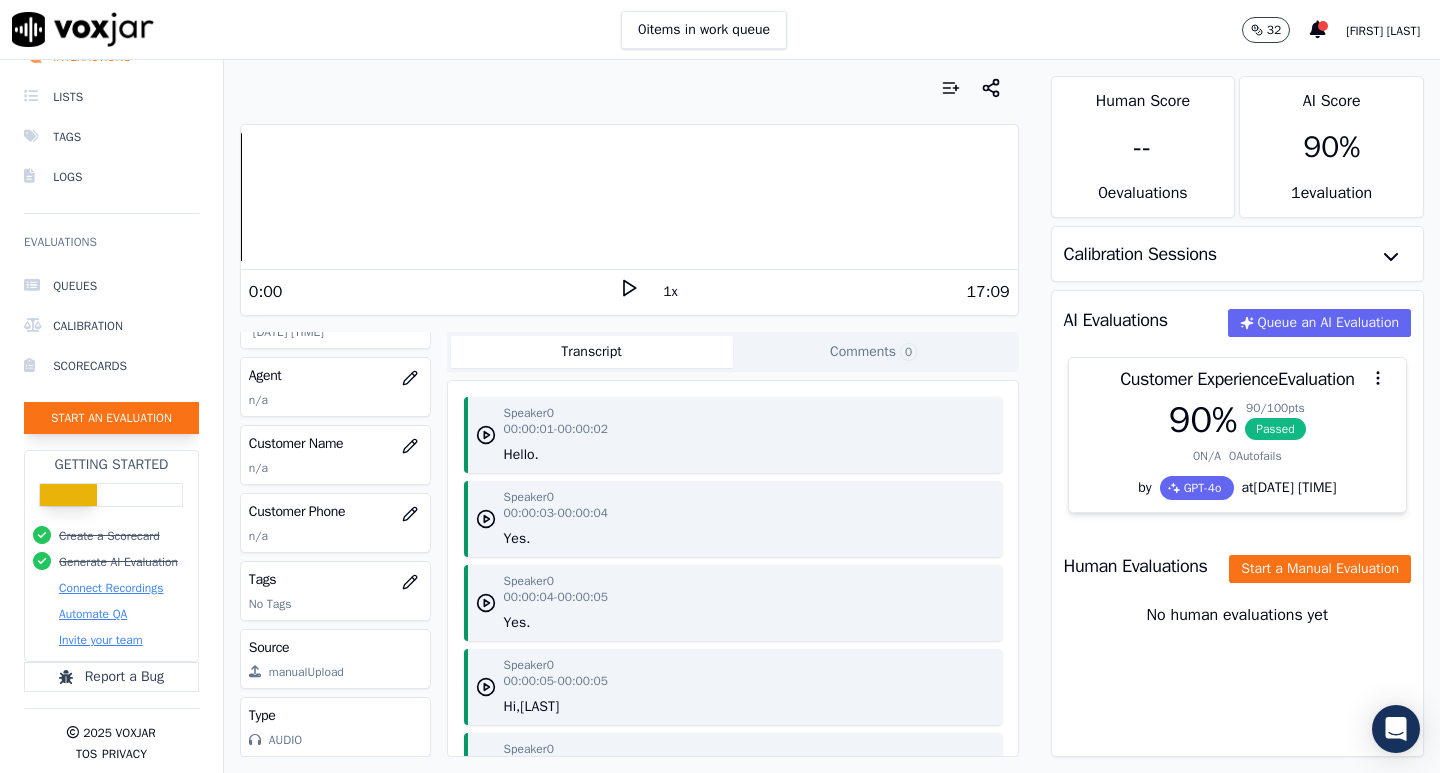 click on "Start an Evaluation" 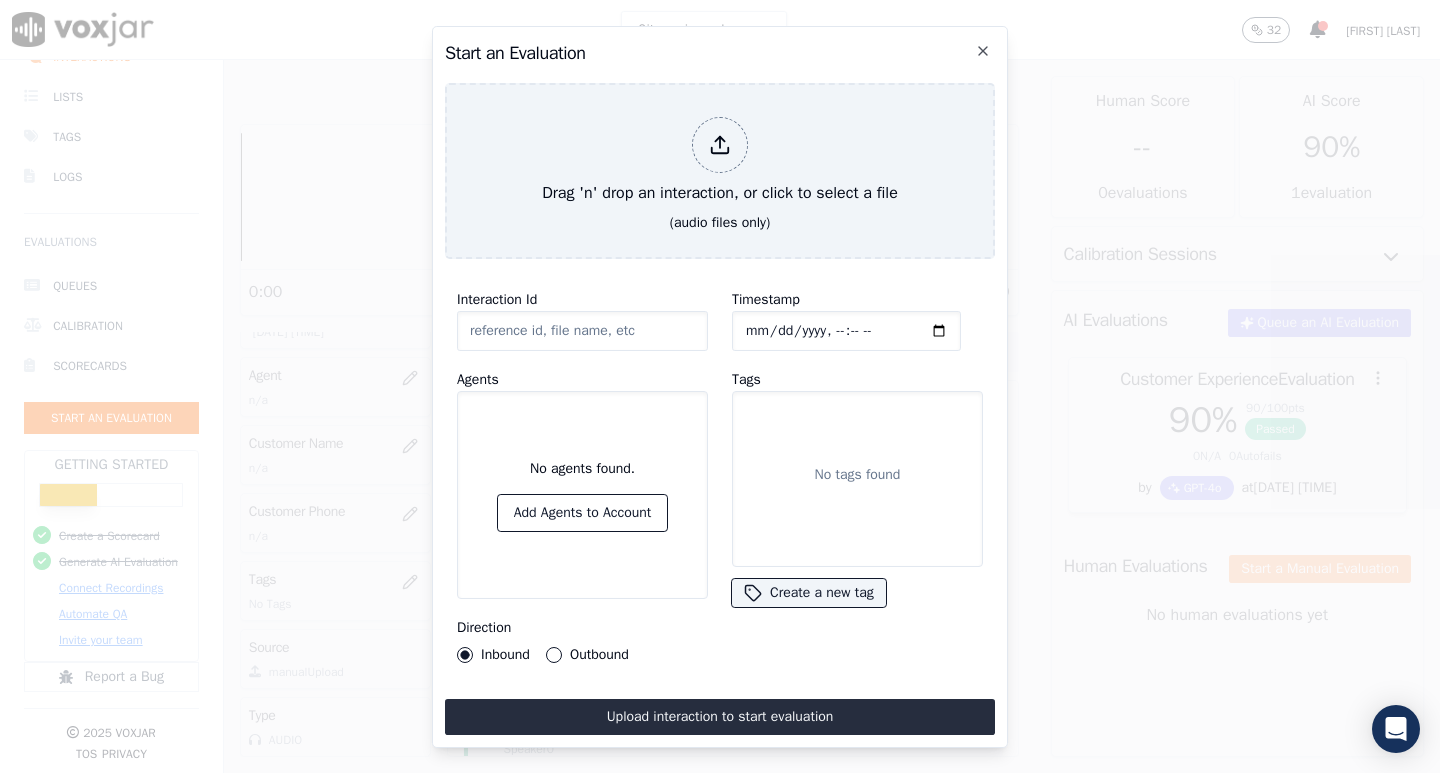 click on "Interaction Id" 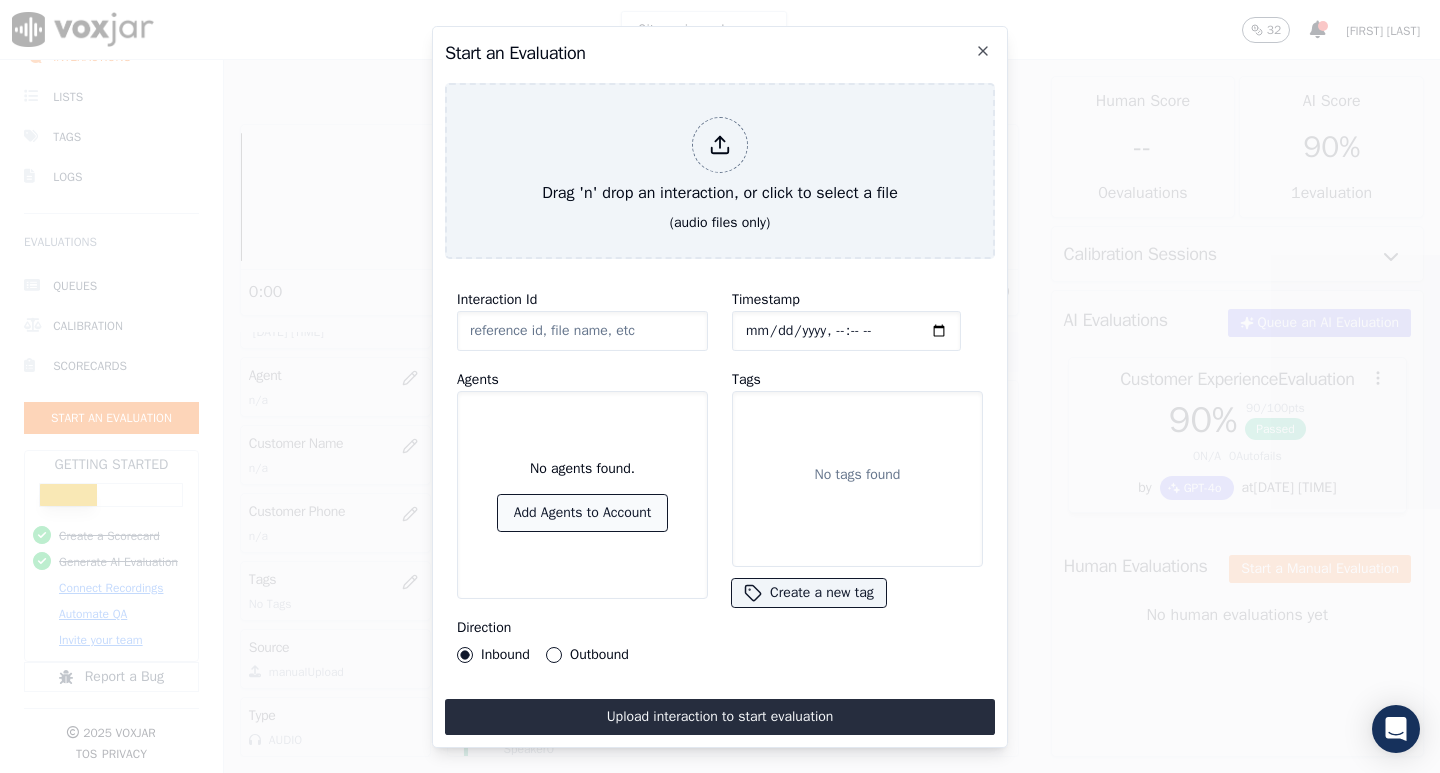 click on "Add Agents to Account" at bounding box center (583, 513) 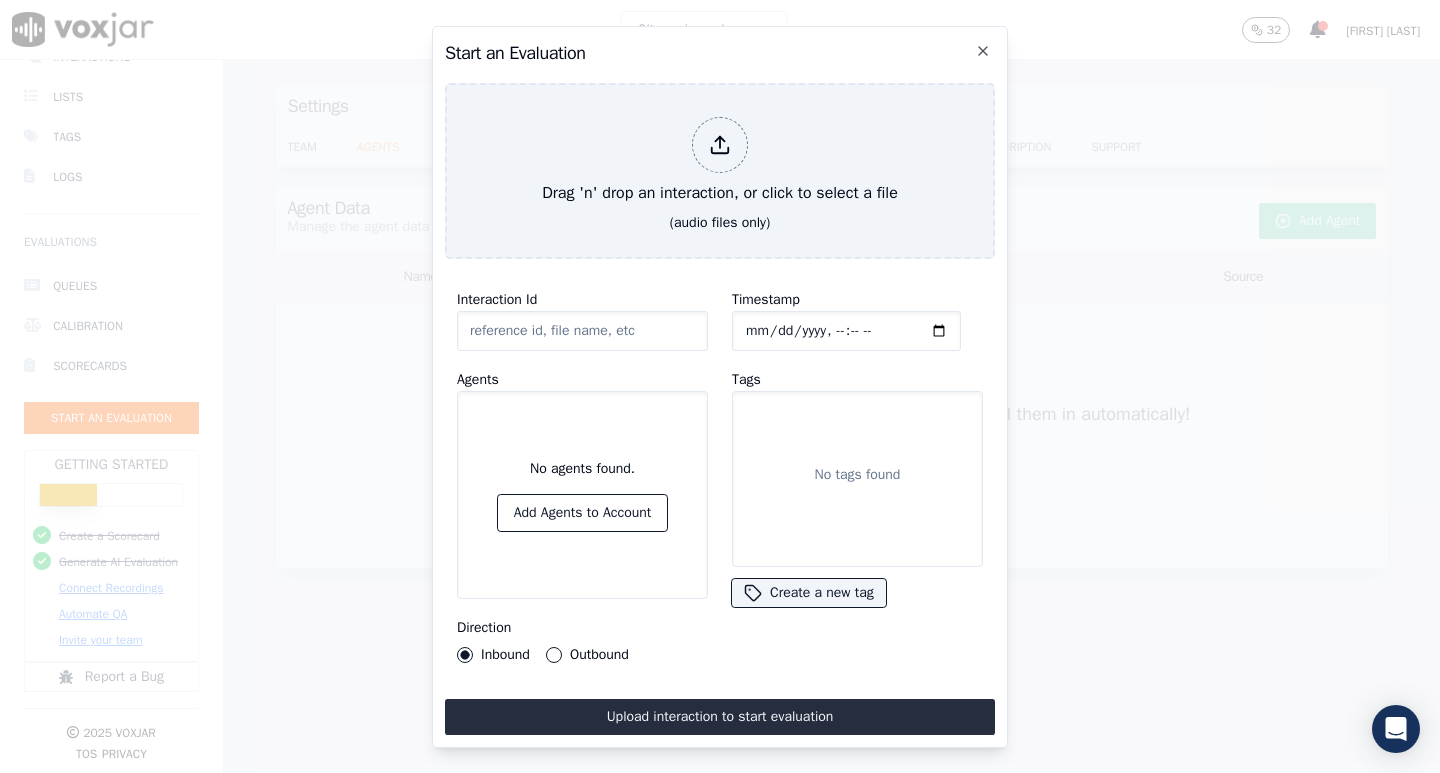 click on "Interaction Id" 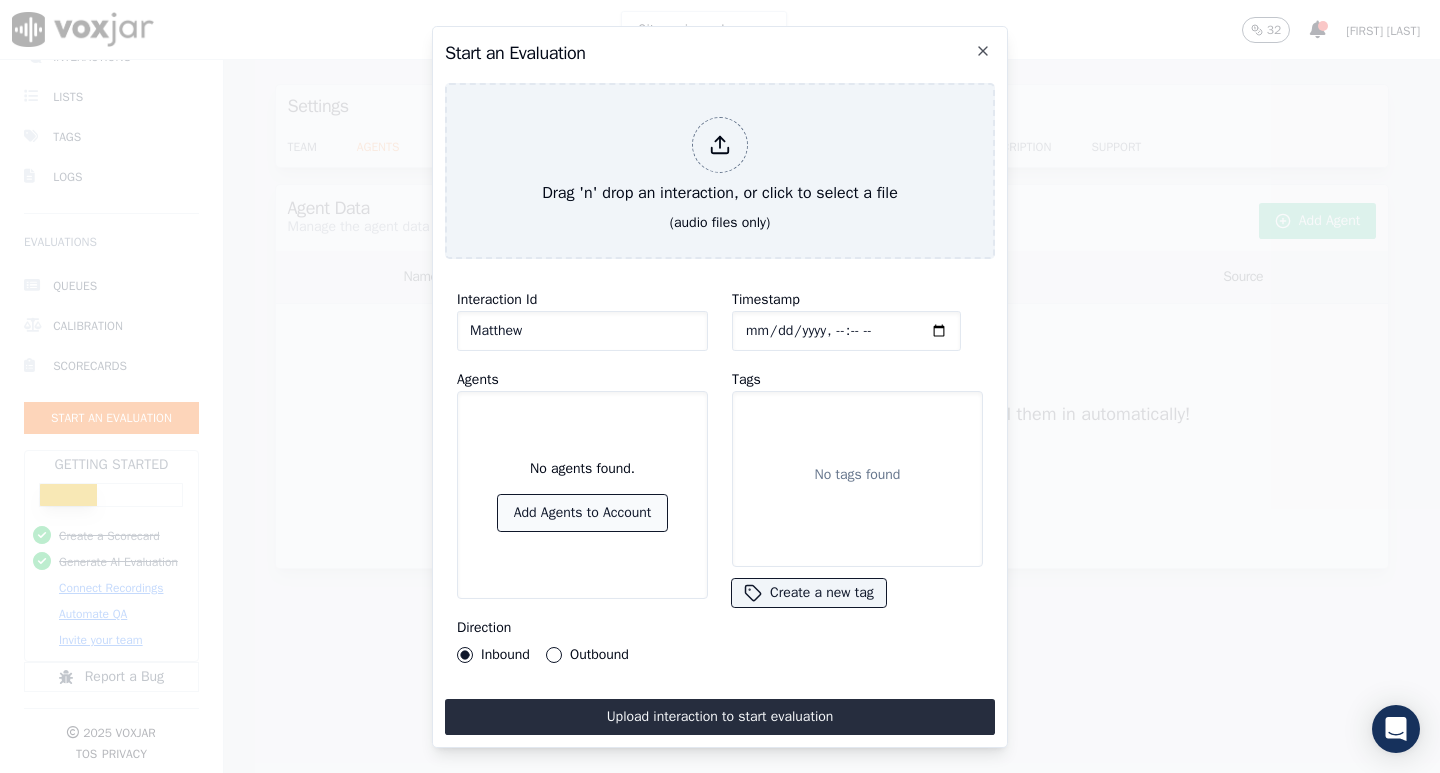 type on "[FIRST]" 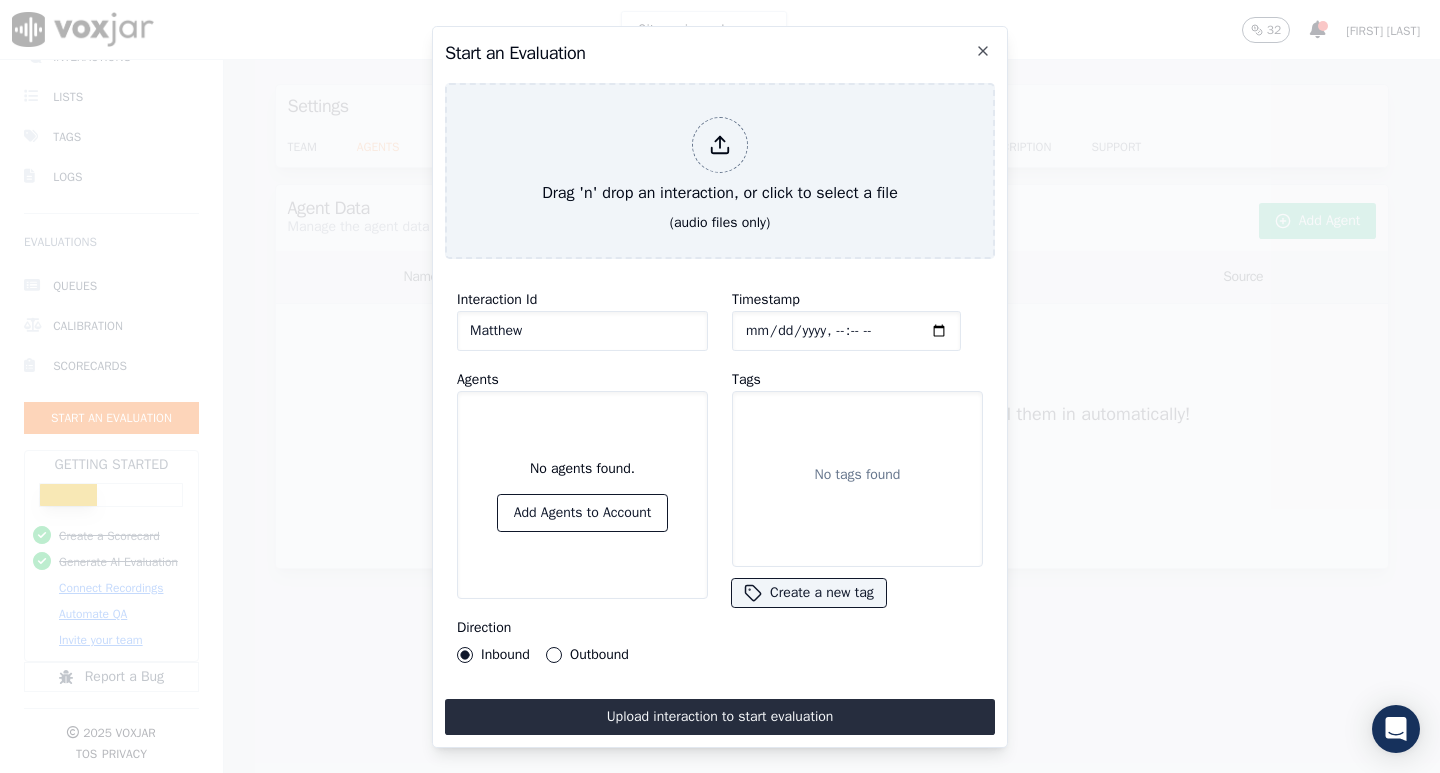 click on "No tags found" at bounding box center (857, 479) 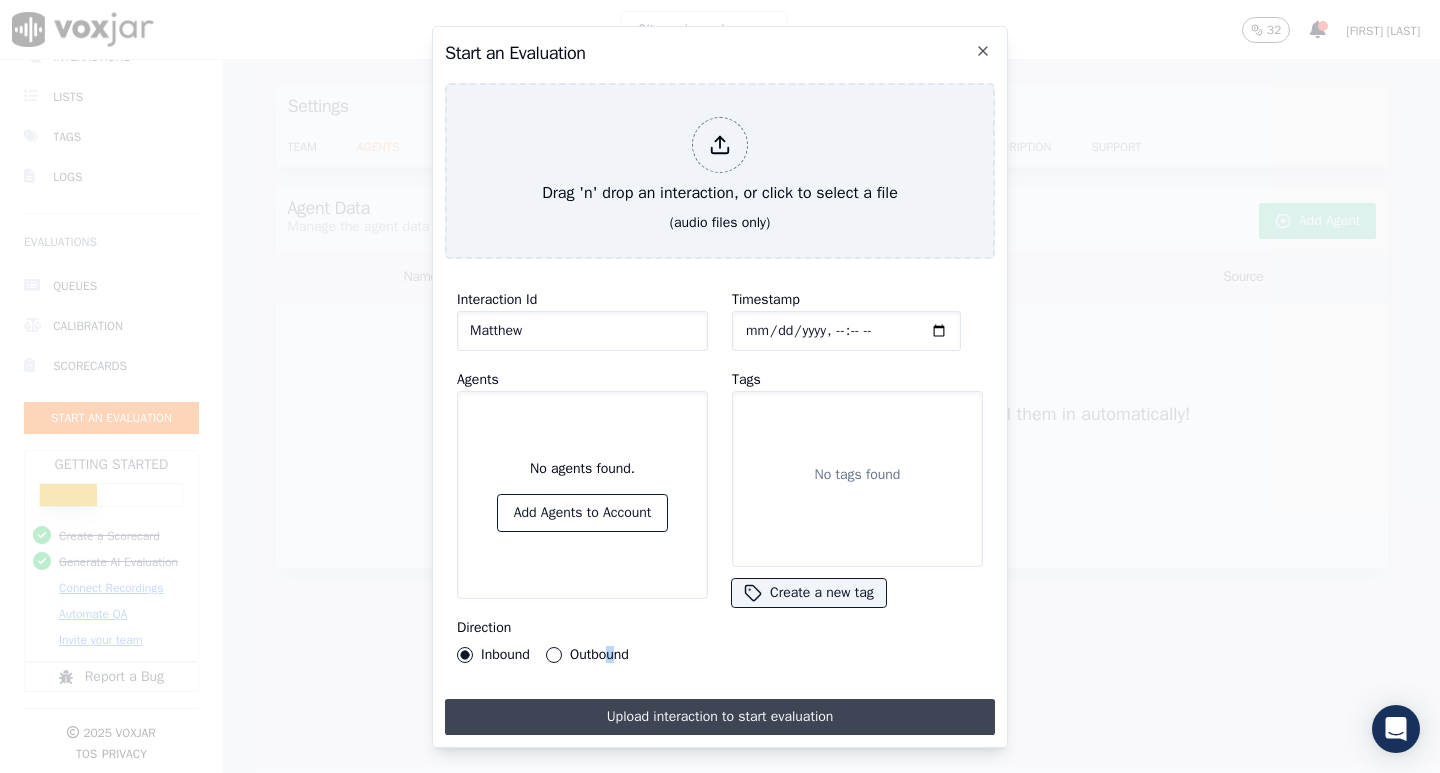 click on "Upload interaction to start evaluation" at bounding box center (720, 717) 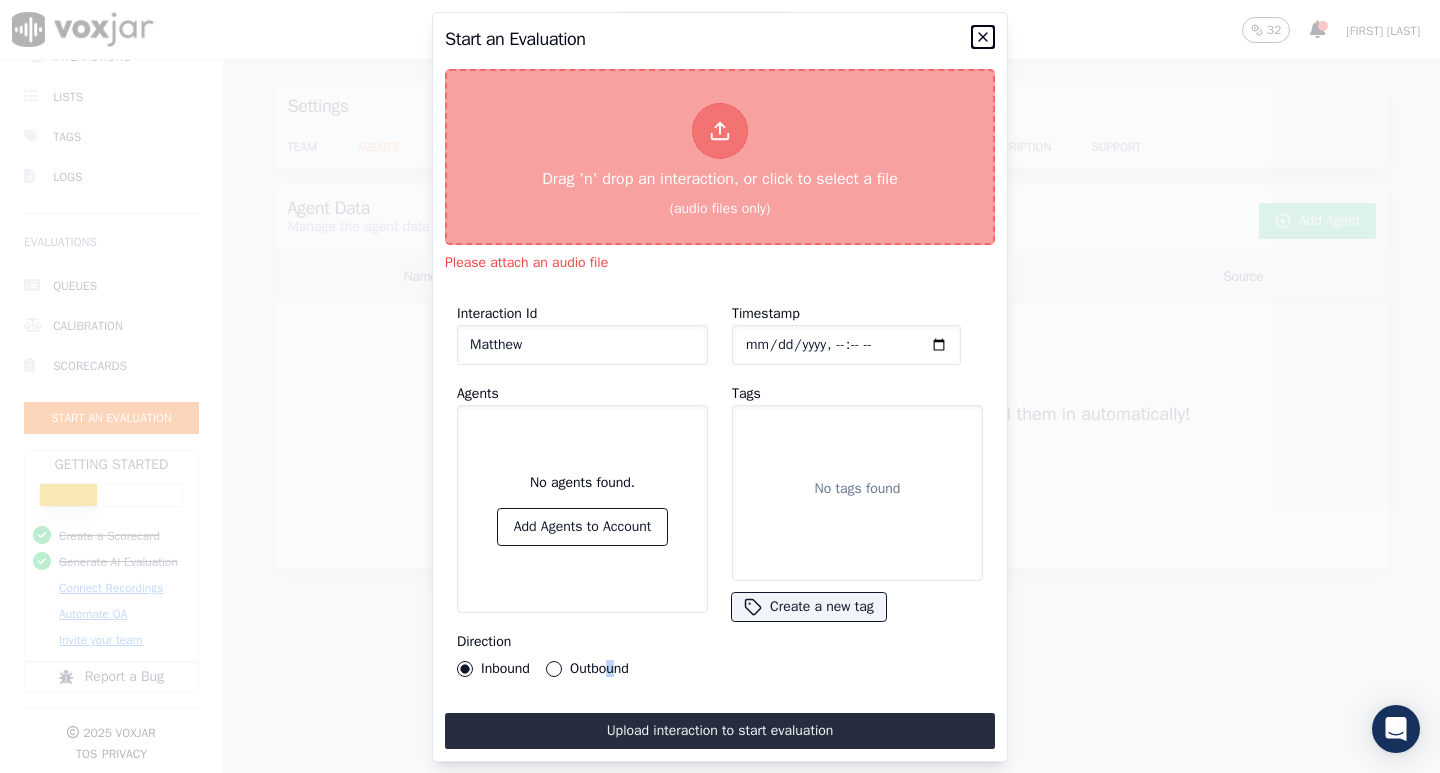 click 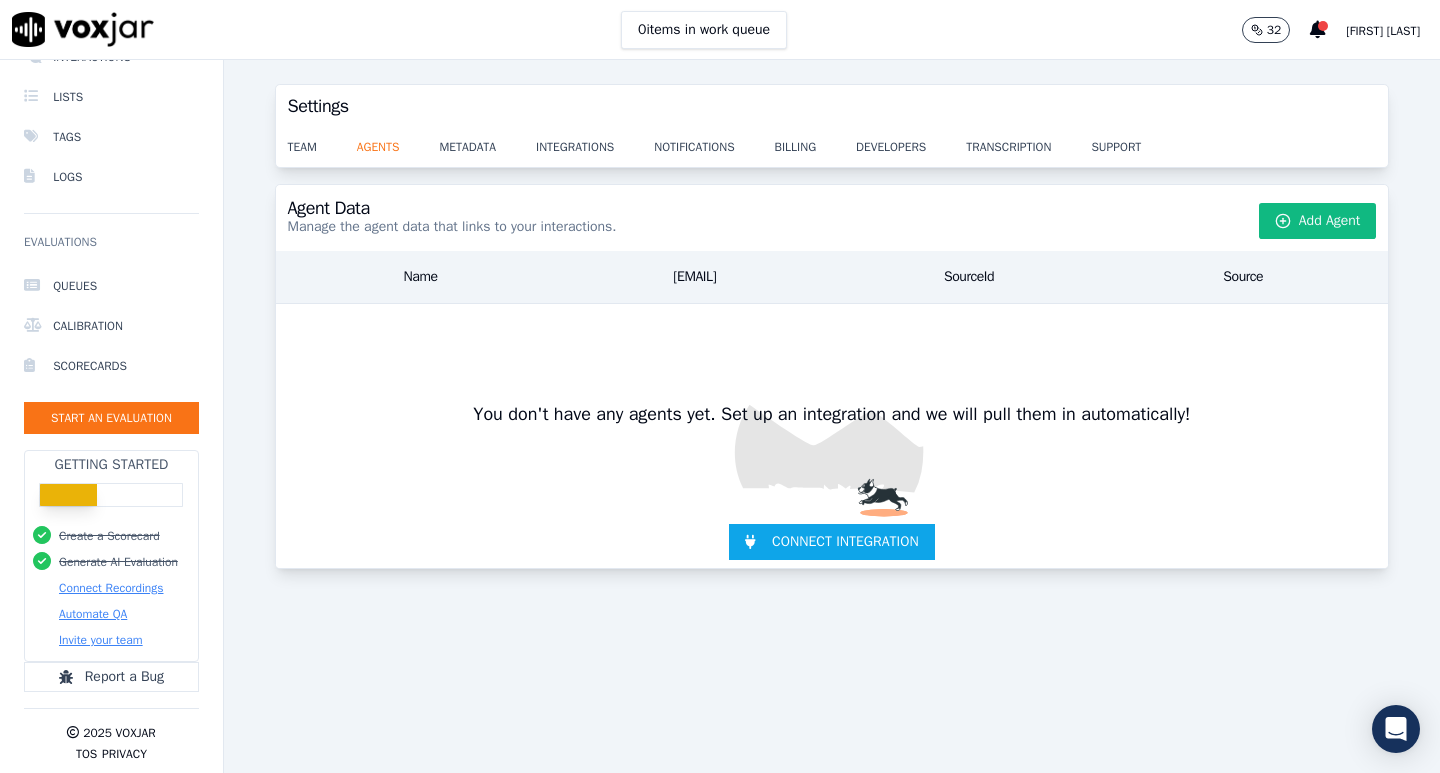 click on "team agents metadata integrations notifications billing developers transcription support" at bounding box center [832, 147] 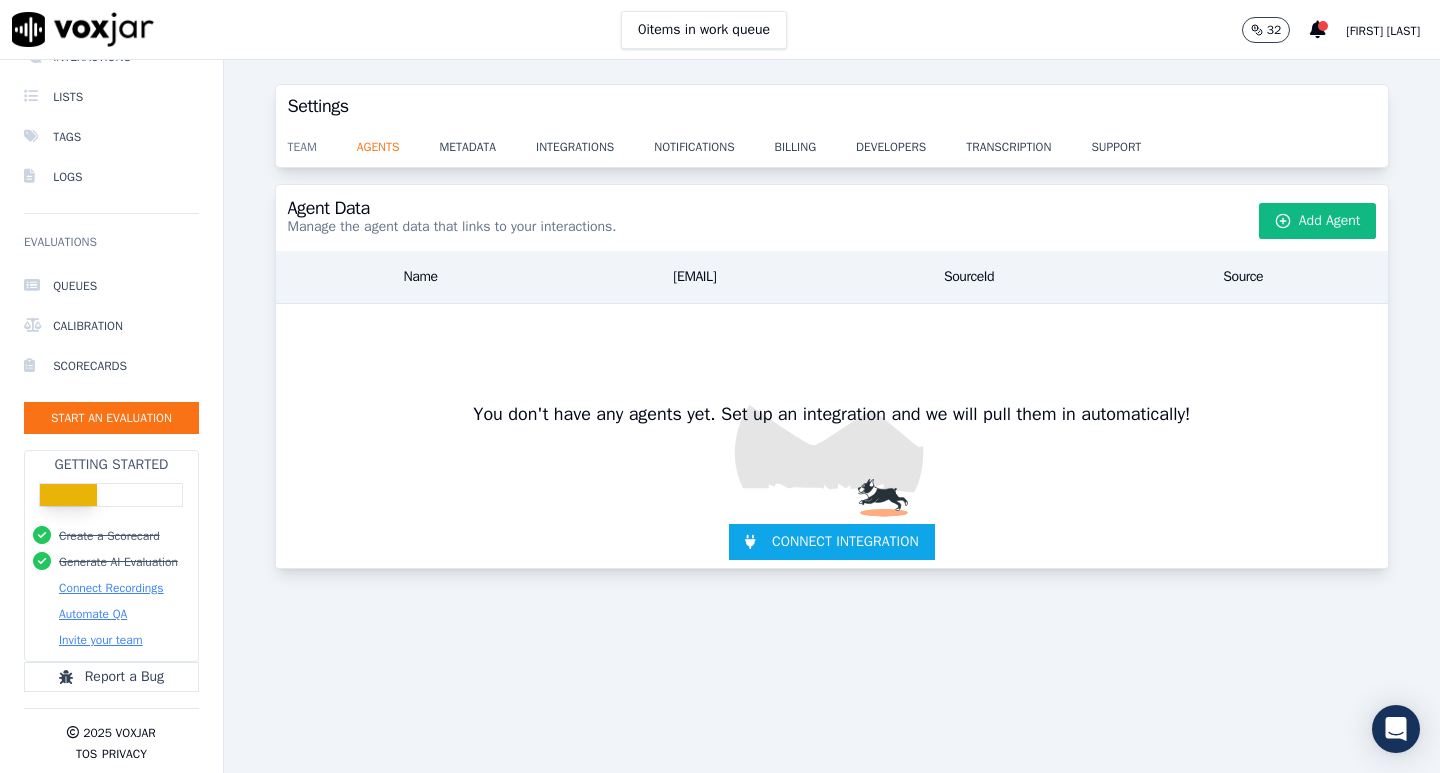 click on "team" at bounding box center [322, 141] 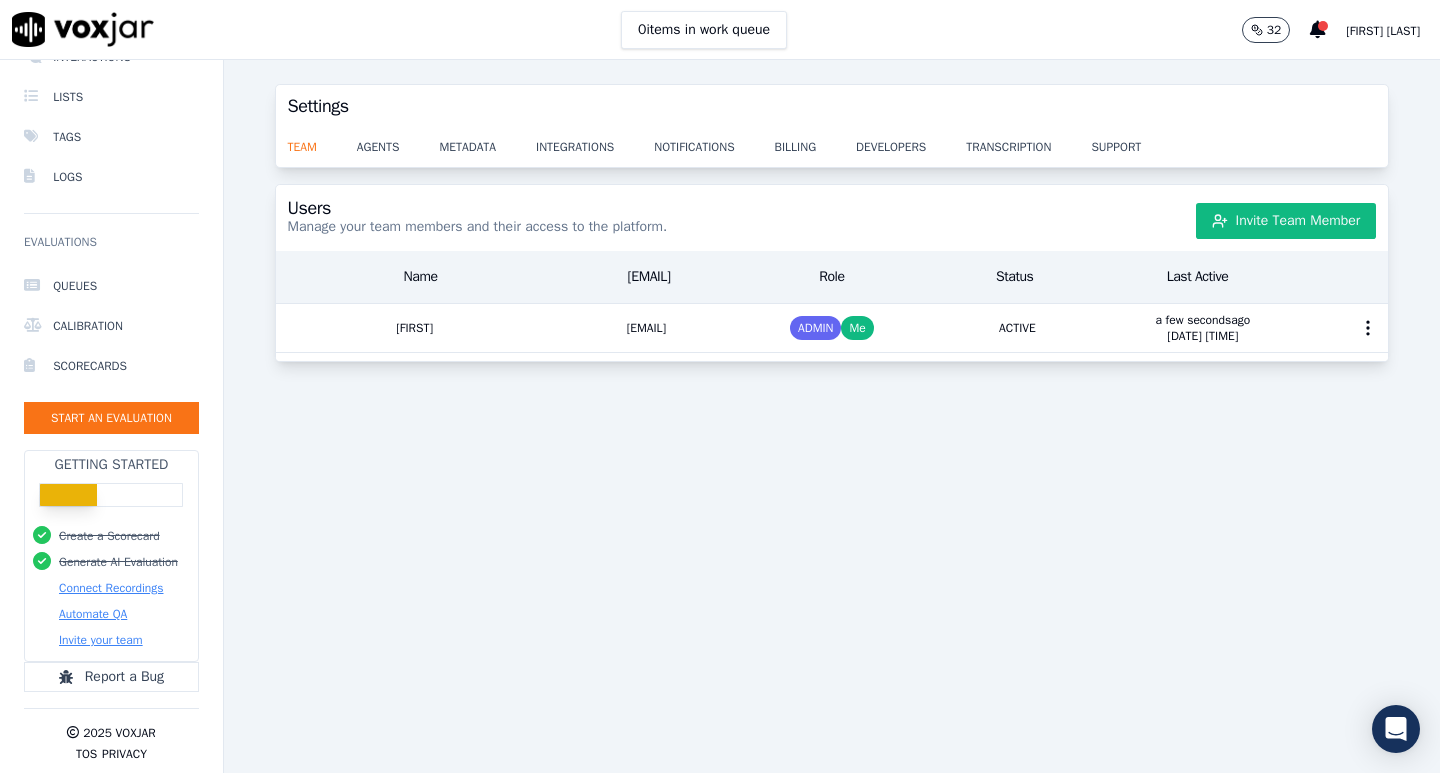 click on "team agents metadata integrations notifications billing developers transcription support" at bounding box center (832, 147) 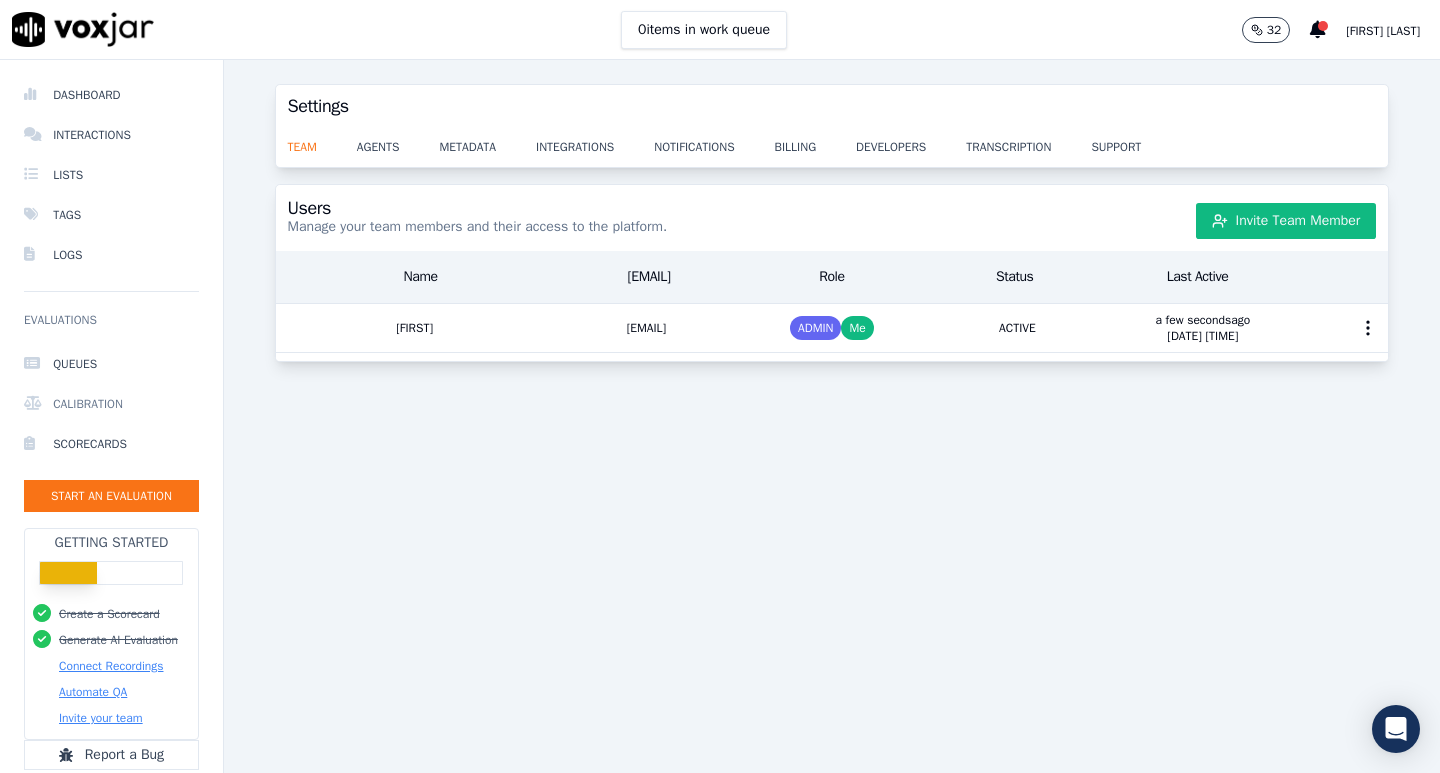 scroll, scrollTop: 0, scrollLeft: 0, axis: both 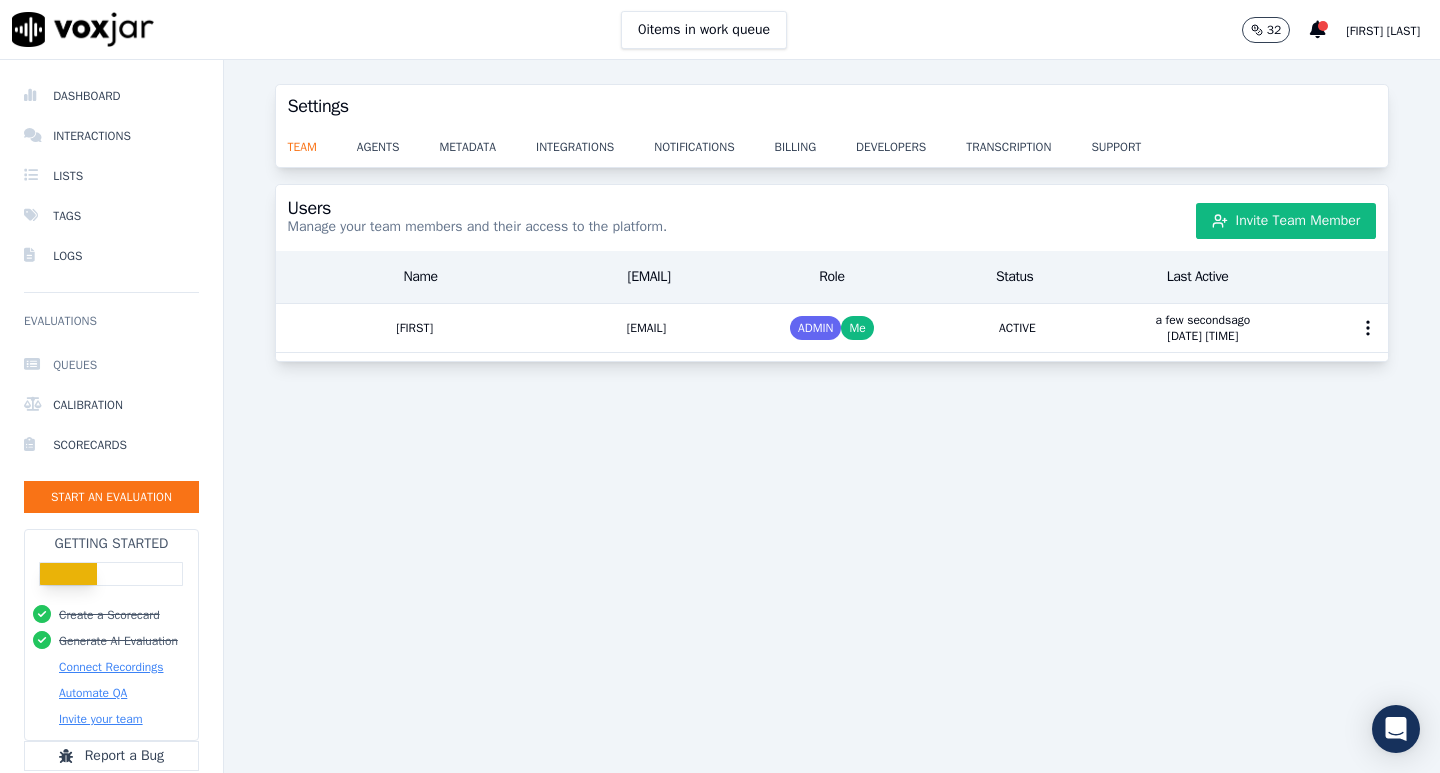 click on "Queues" at bounding box center [111, 365] 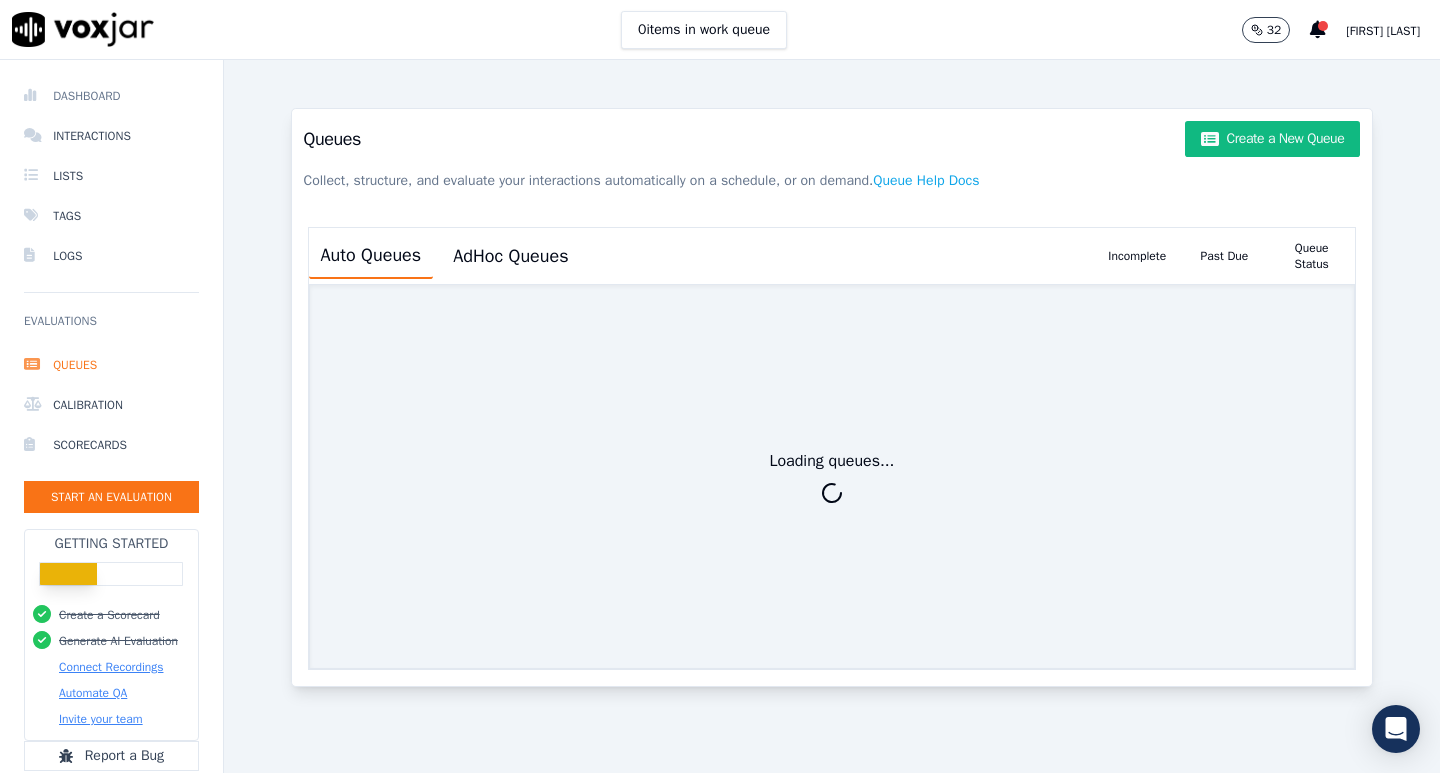 click on "Dashboard" at bounding box center [111, 96] 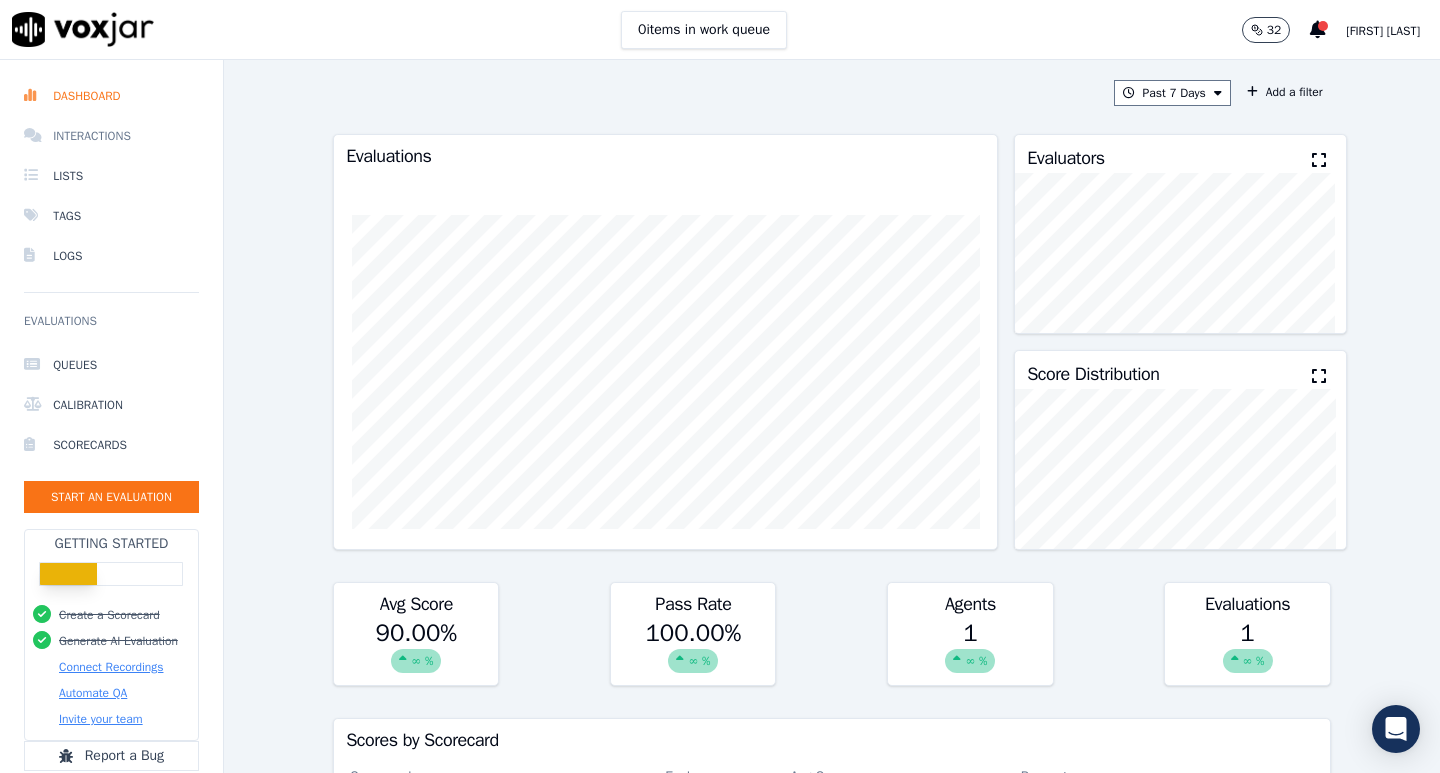 click on "Interactions" at bounding box center [111, 136] 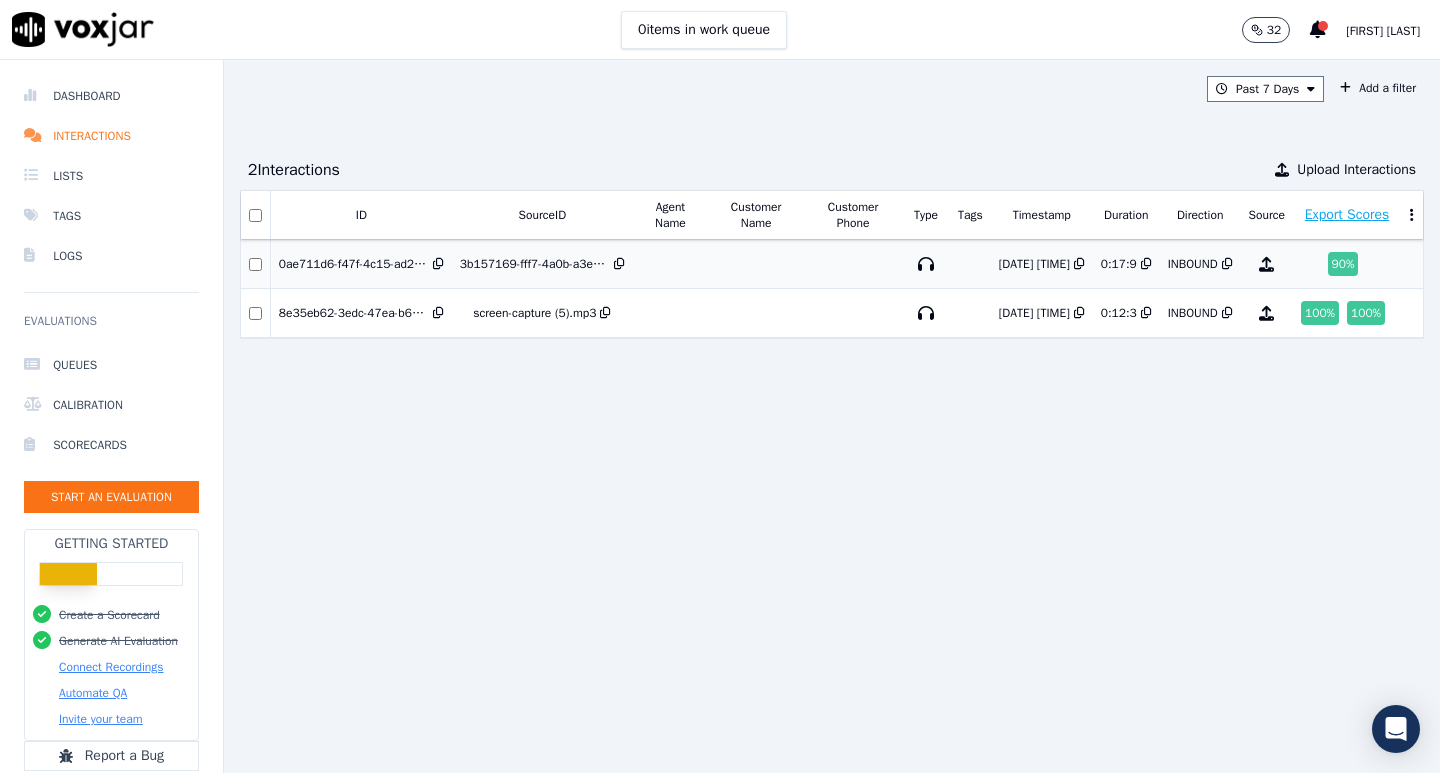 click on "0ae711d6-f47f-4c15-ad2c-d4f1ffc75e67" at bounding box center (354, 264) 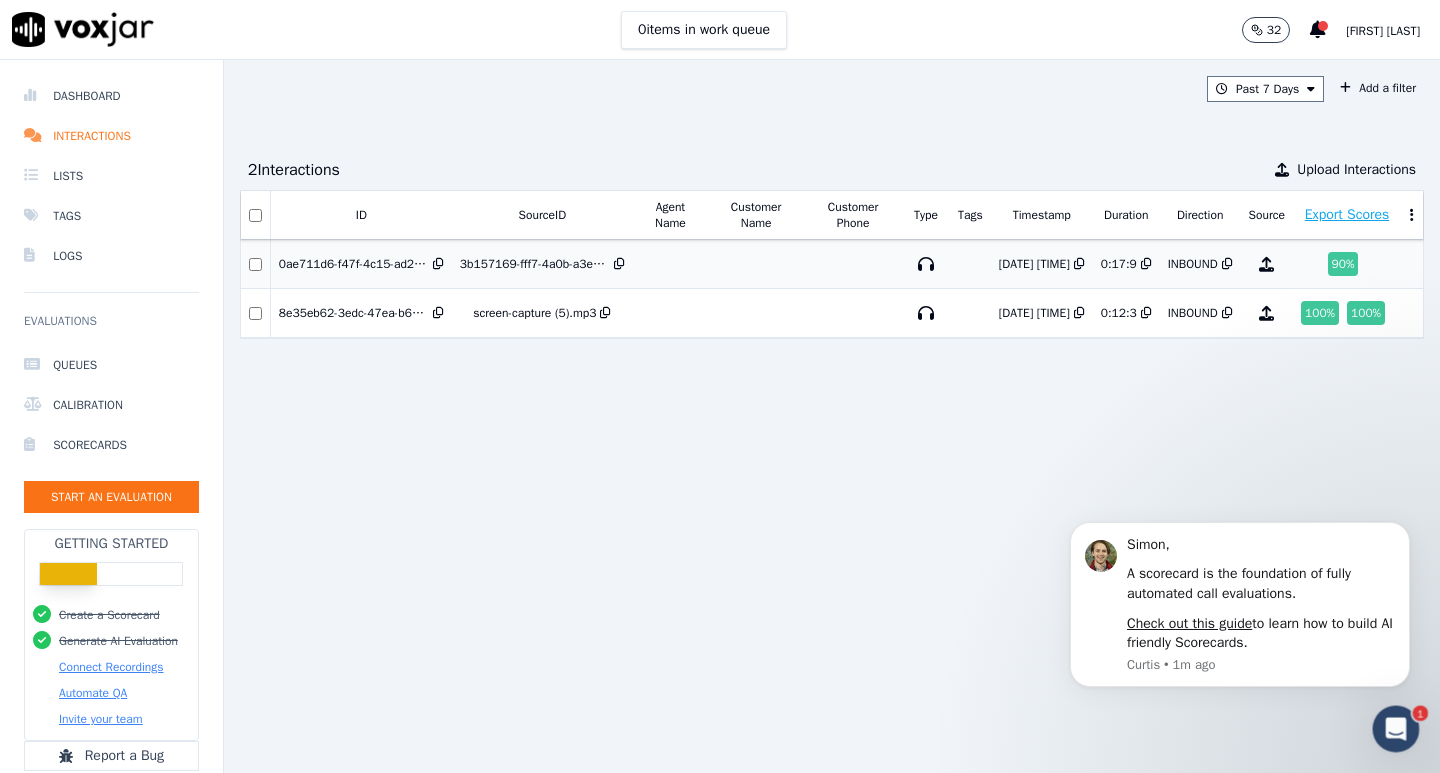 scroll, scrollTop: 0, scrollLeft: 0, axis: both 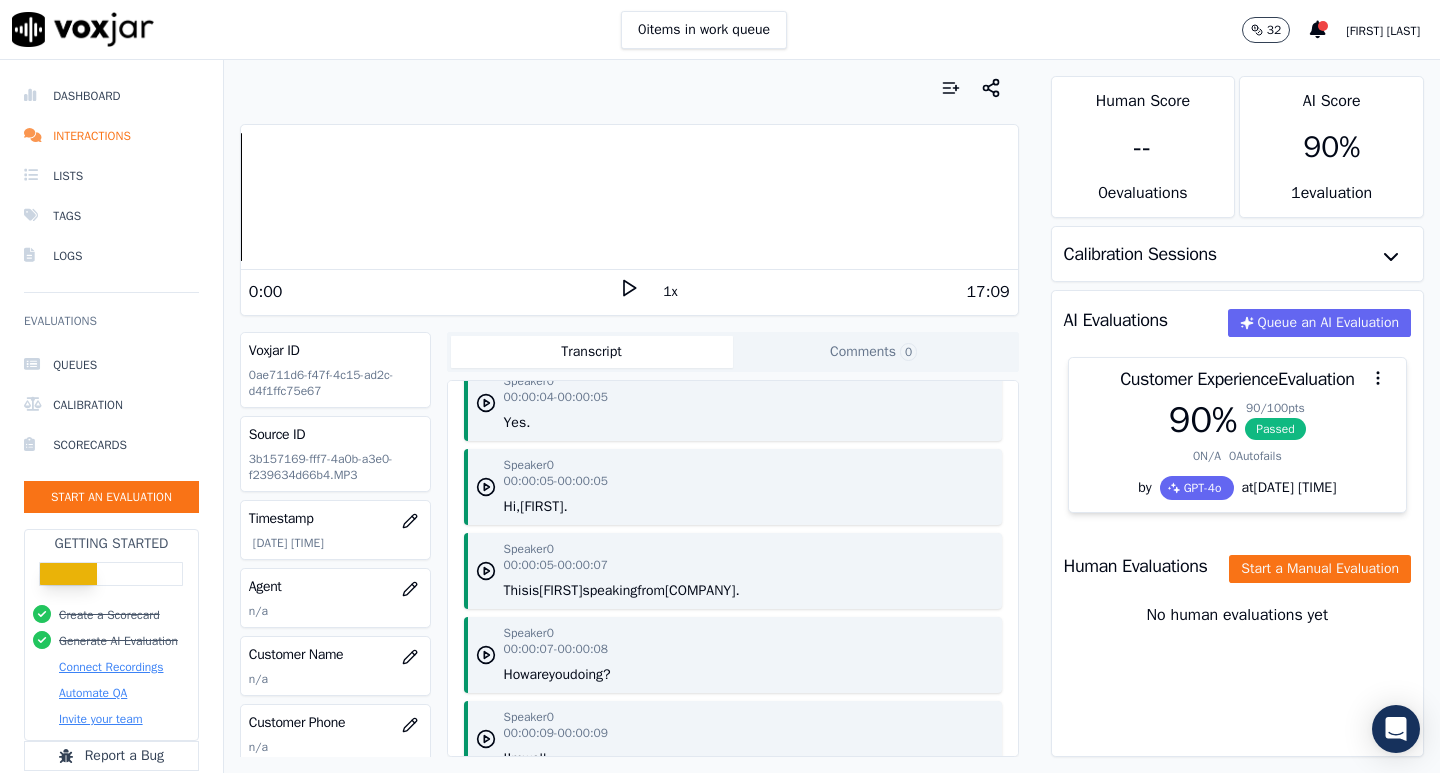 click 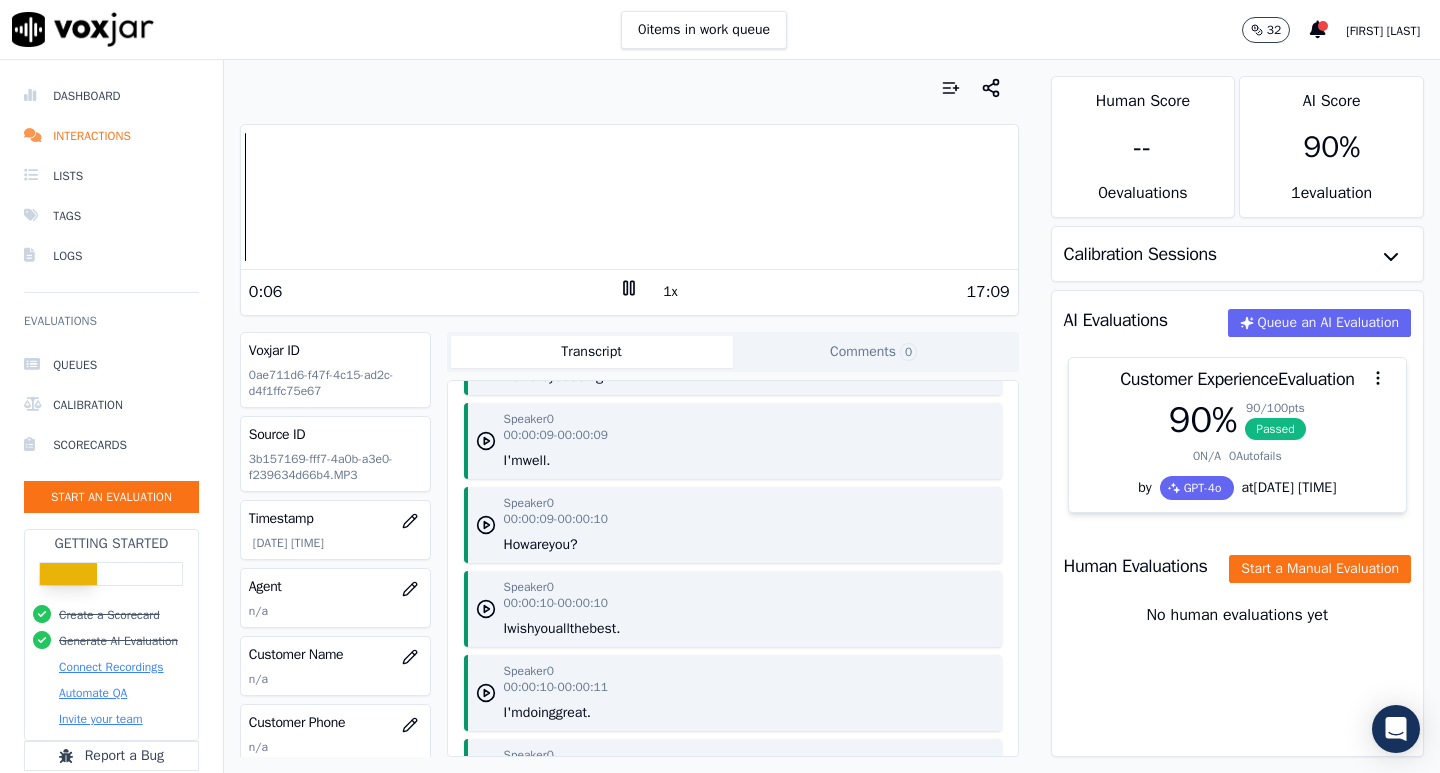 scroll, scrollTop: 500, scrollLeft: 0, axis: vertical 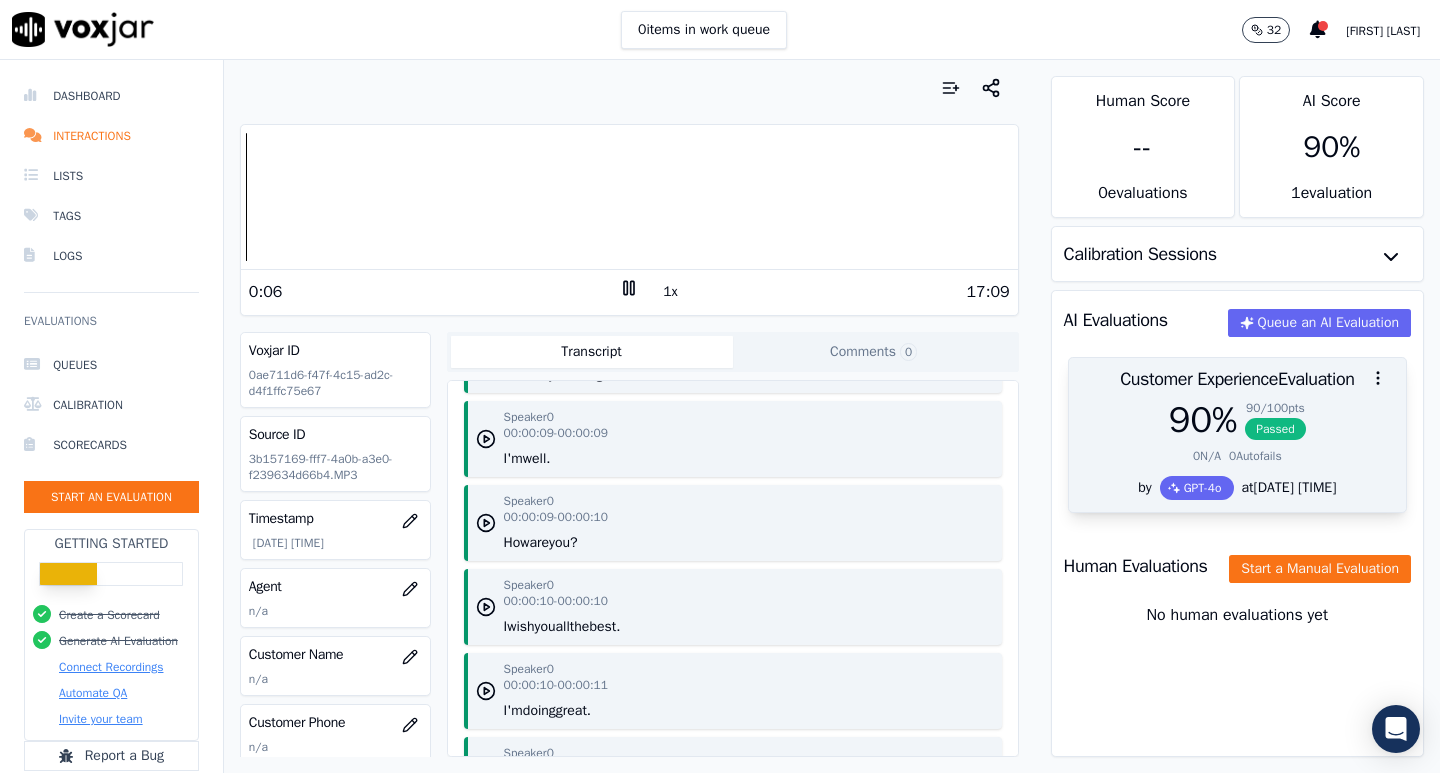 click on "90 %   90 / 100  pts   Passed   0  N/A   0  Autofails" at bounding box center (1237, 438) 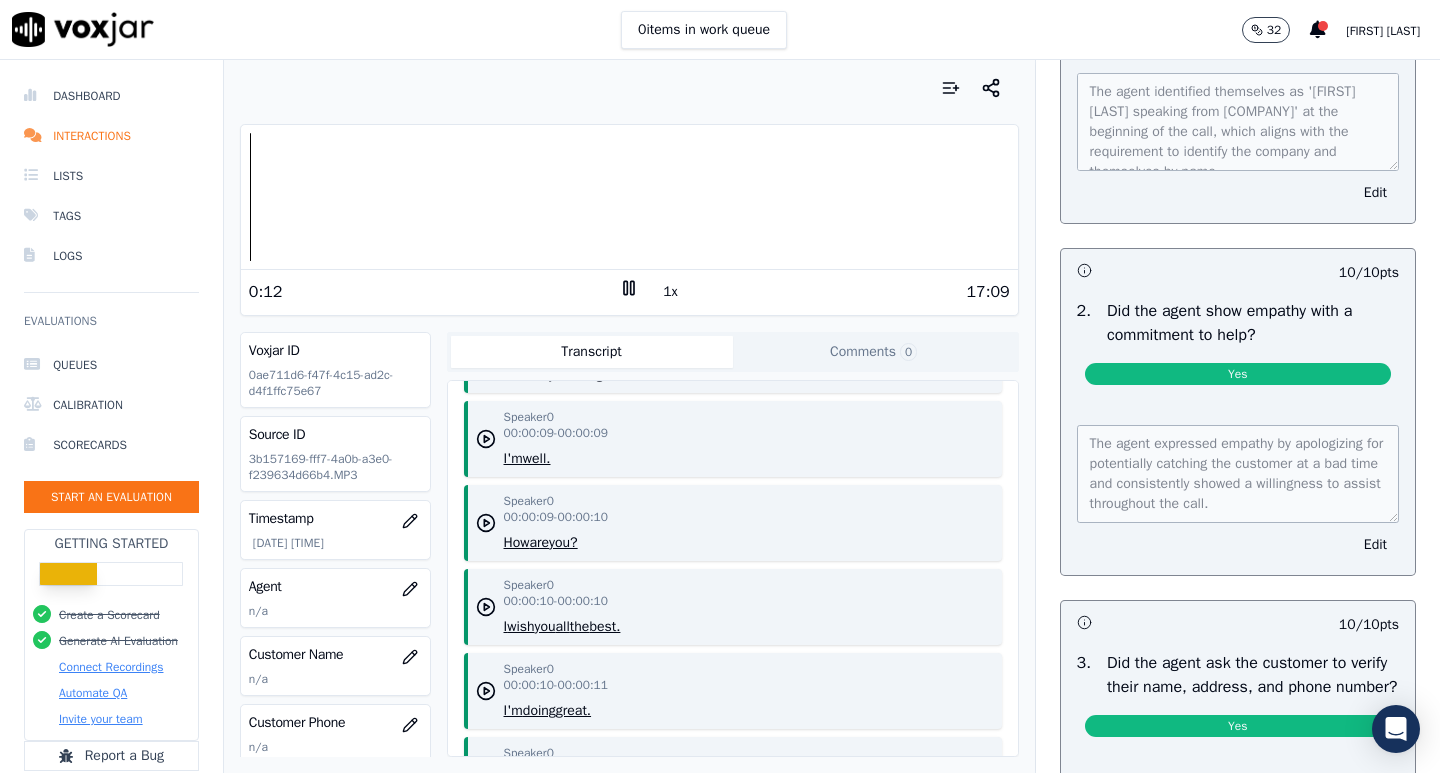 scroll, scrollTop: 500, scrollLeft: 0, axis: vertical 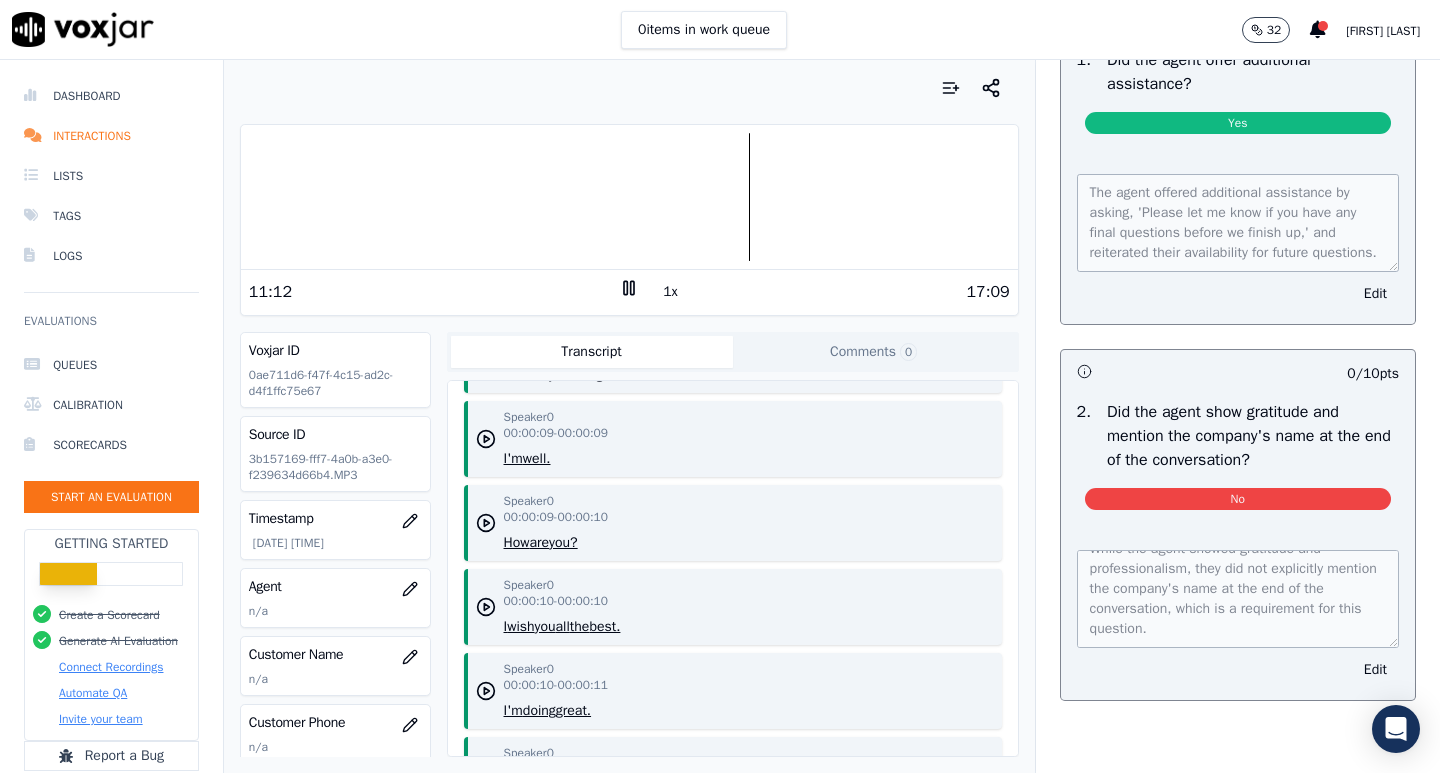 click at bounding box center [629, 197] 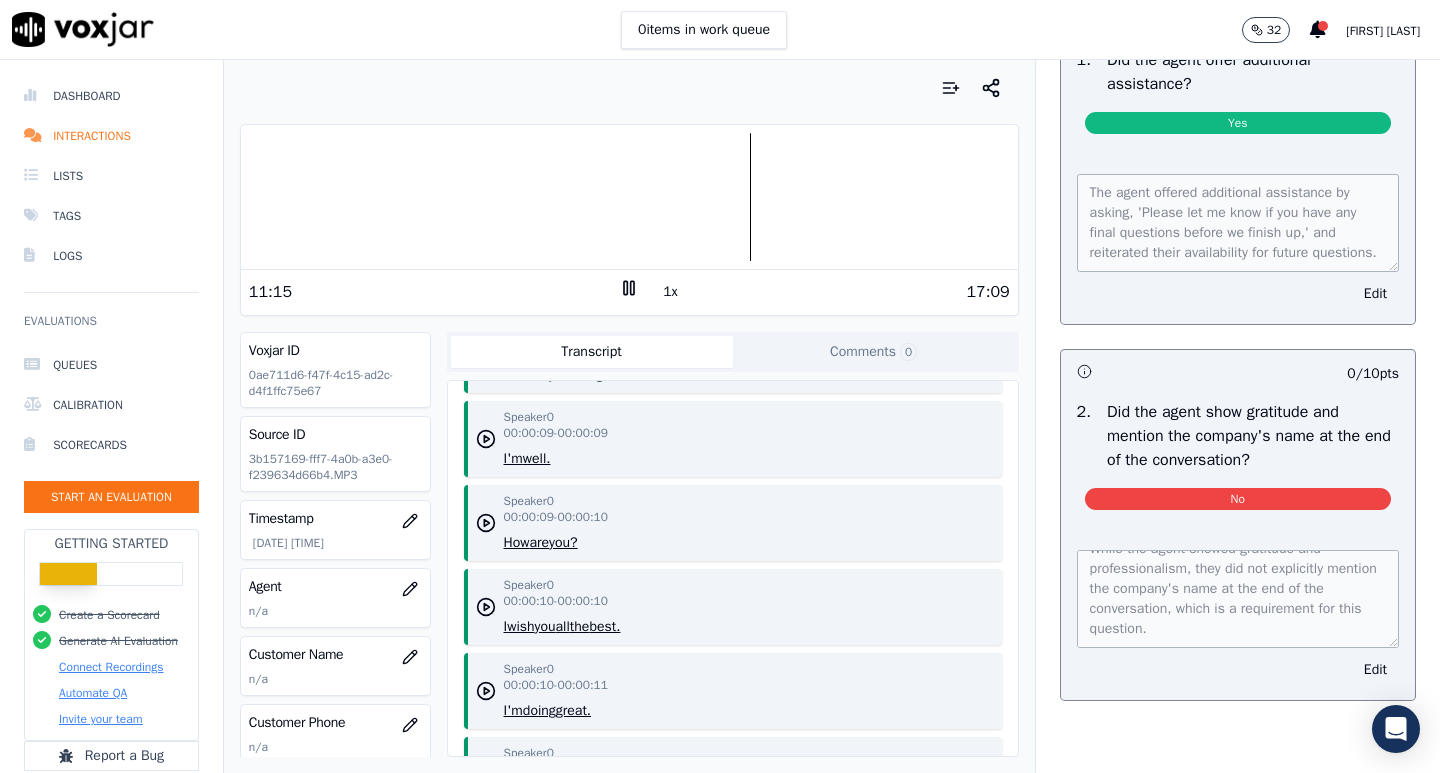 click at bounding box center (629, 197) 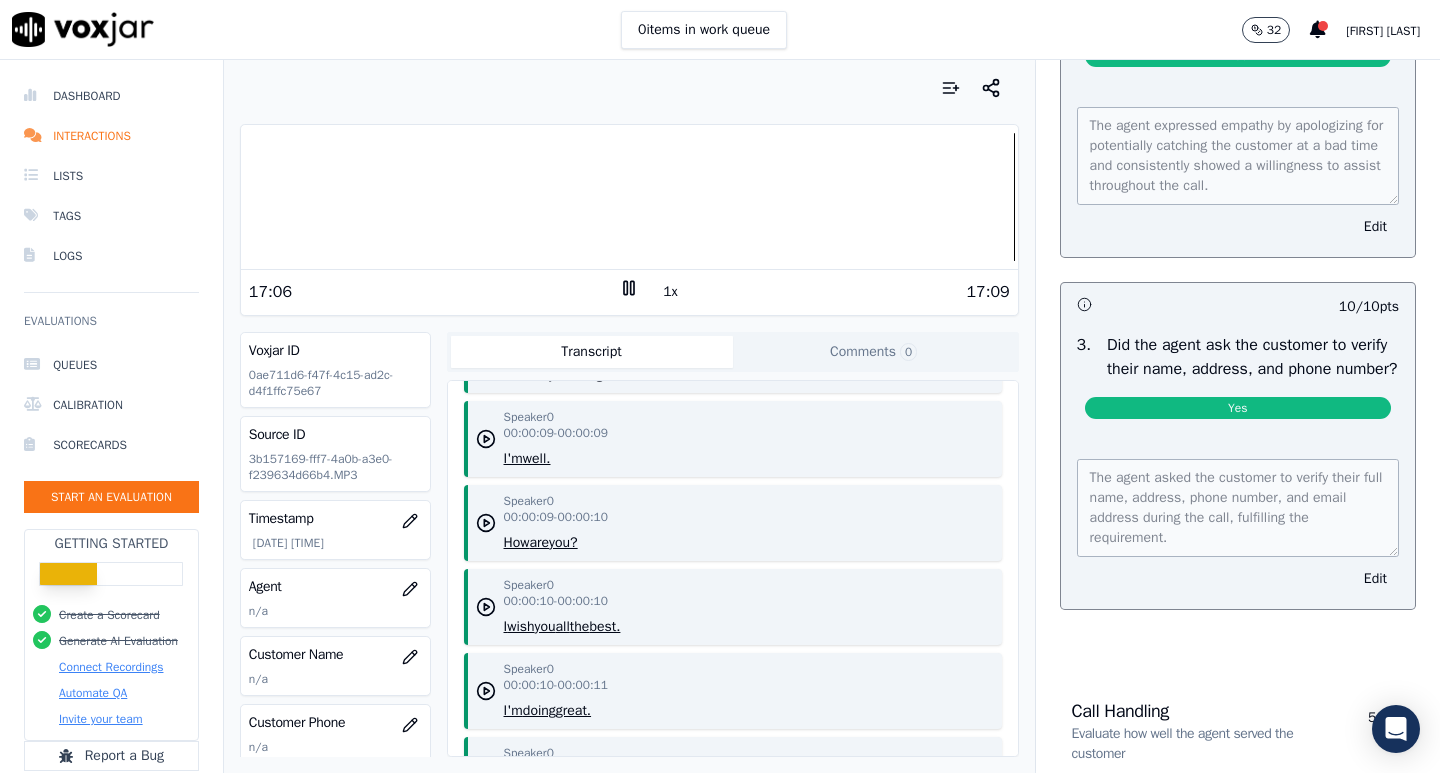 scroll, scrollTop: 522, scrollLeft: 0, axis: vertical 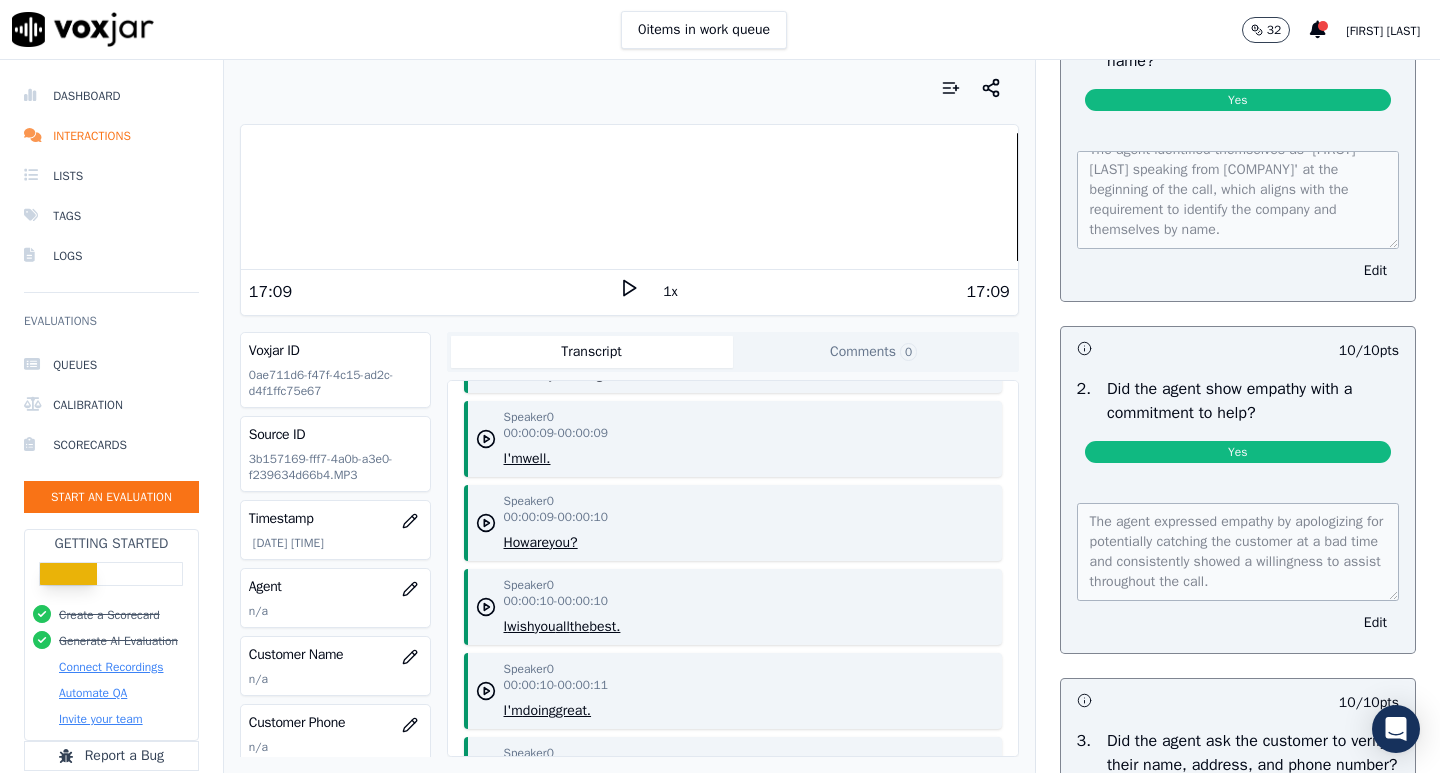 click on "The agent expressed empathy by apologizing for potentially catching the customer at a bad time and consistently showed a willingness to assist throughout the call.       Edit" at bounding box center [1238, 566] 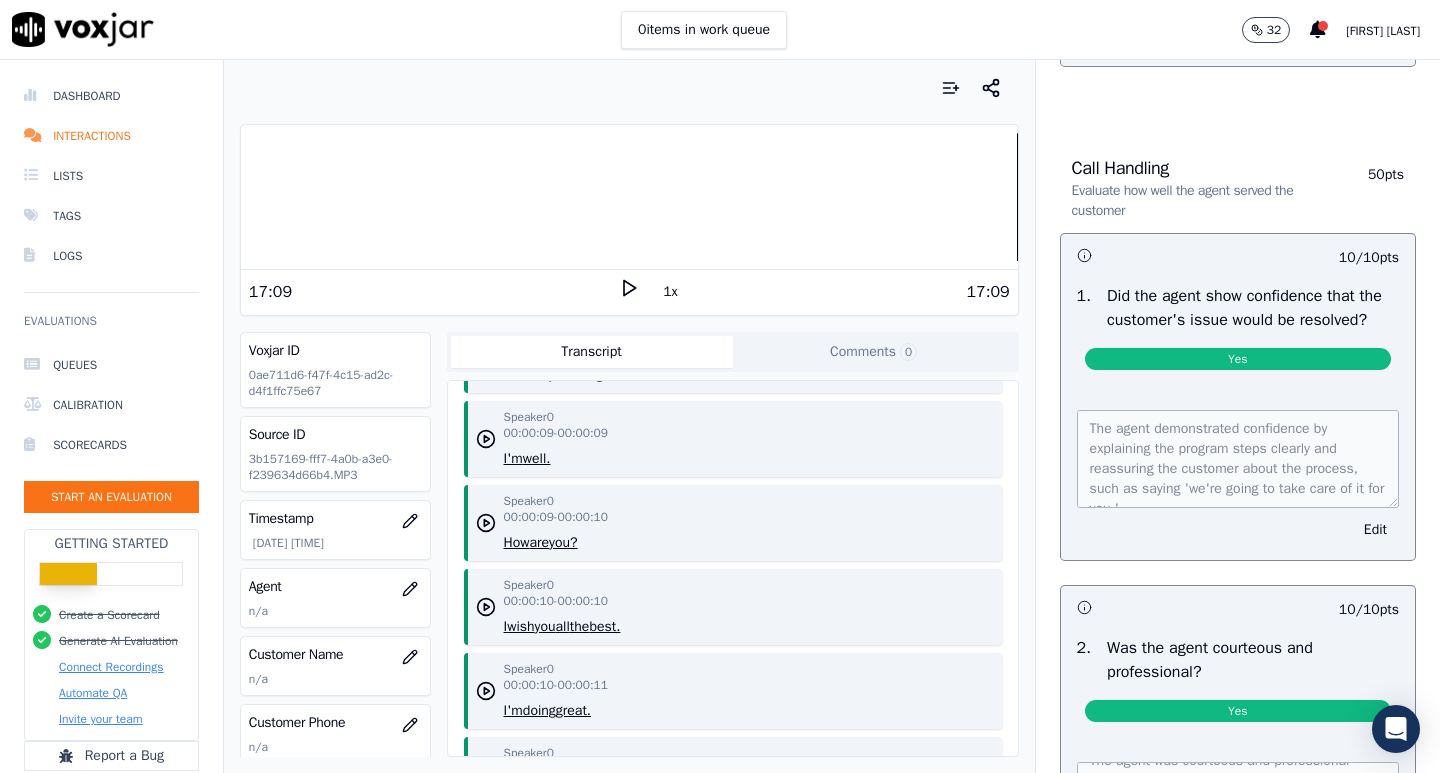 scroll, scrollTop: 1322, scrollLeft: 0, axis: vertical 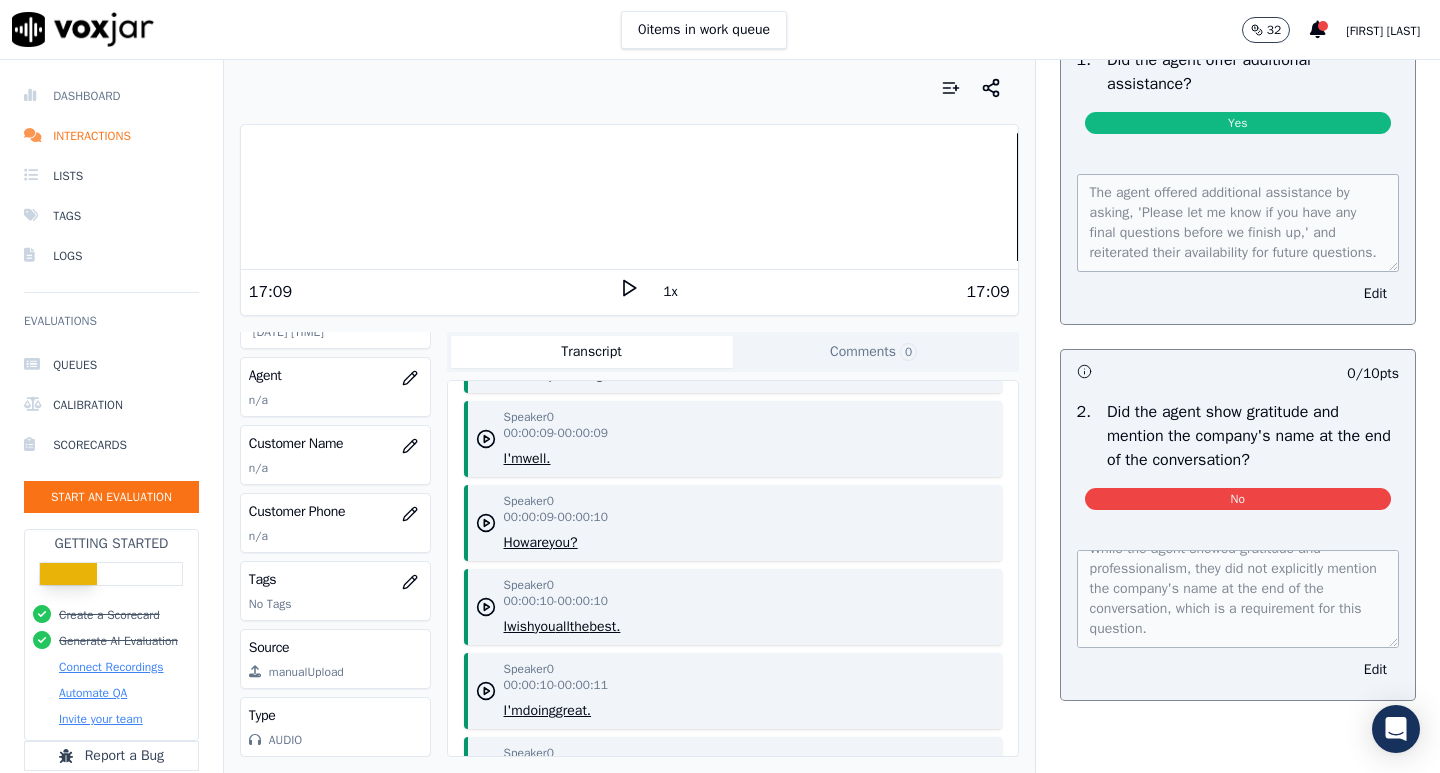 click on "Dashboard" at bounding box center [111, 96] 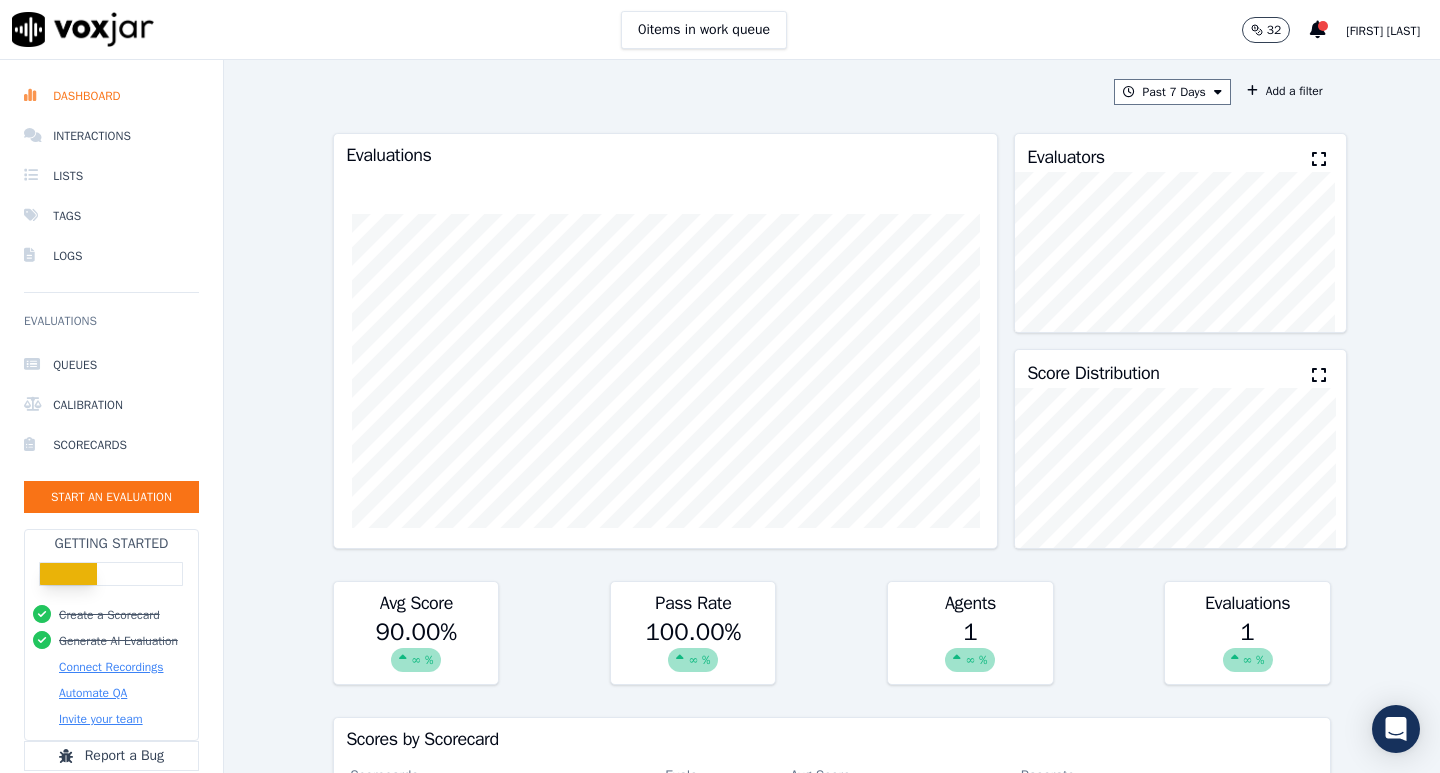 scroll, scrollTop: 0, scrollLeft: 0, axis: both 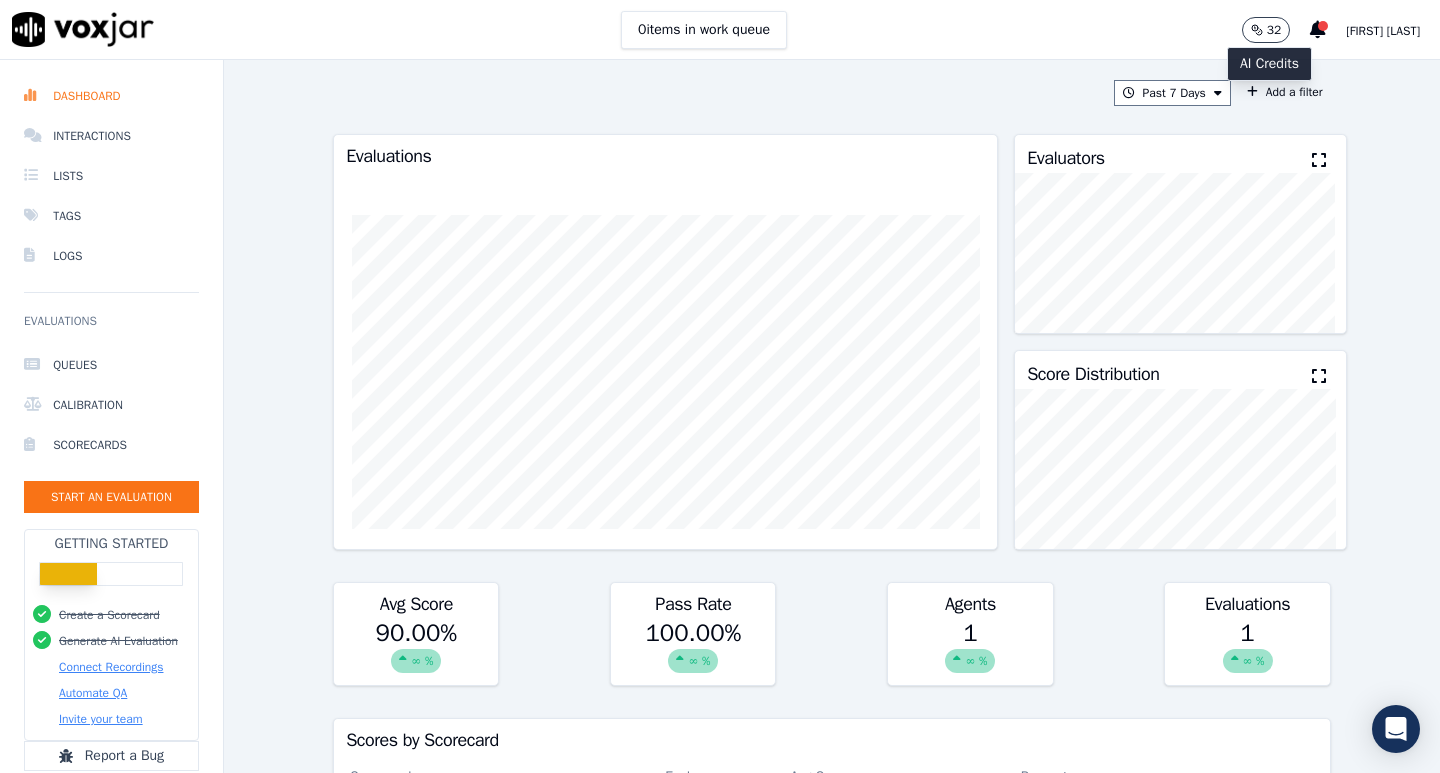 click 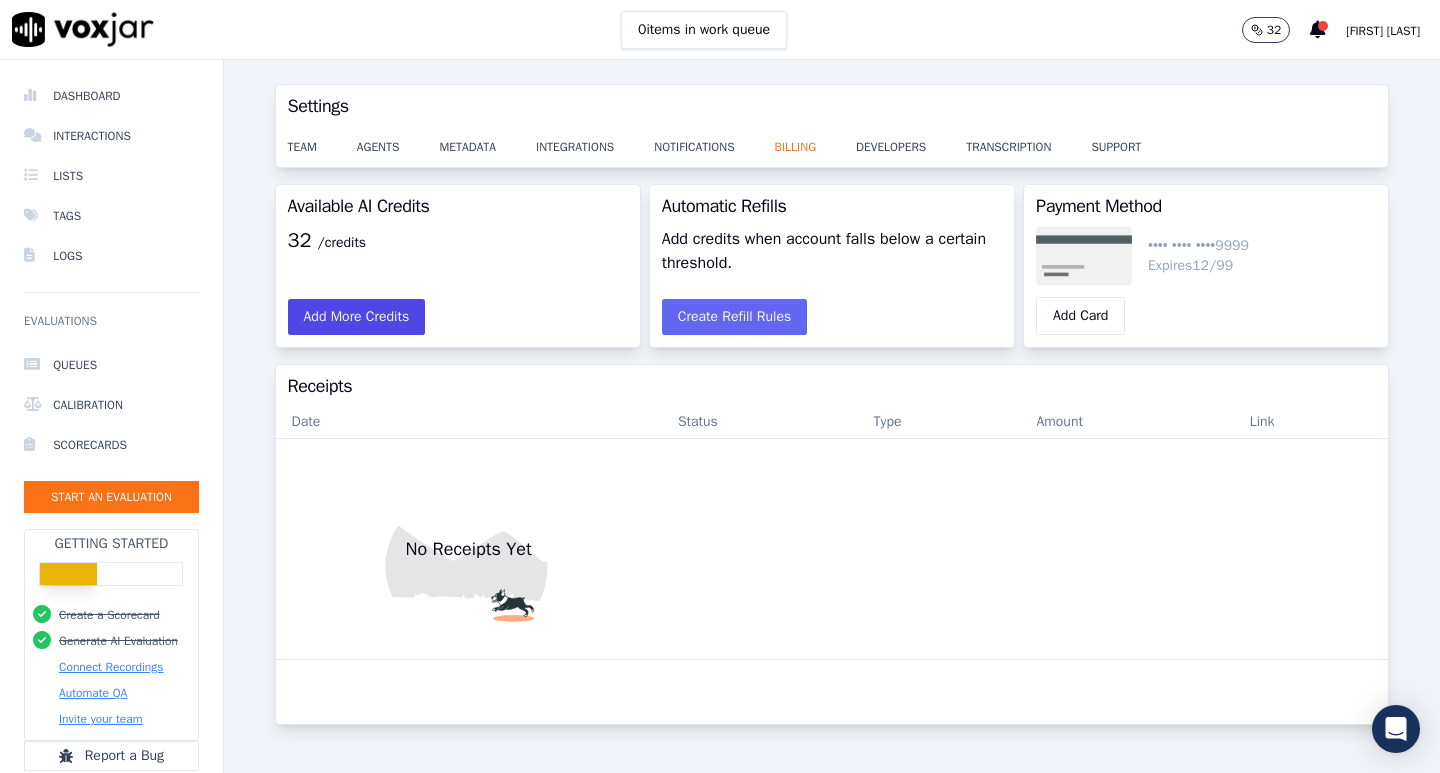 click on "Add More Credits" at bounding box center [357, 317] 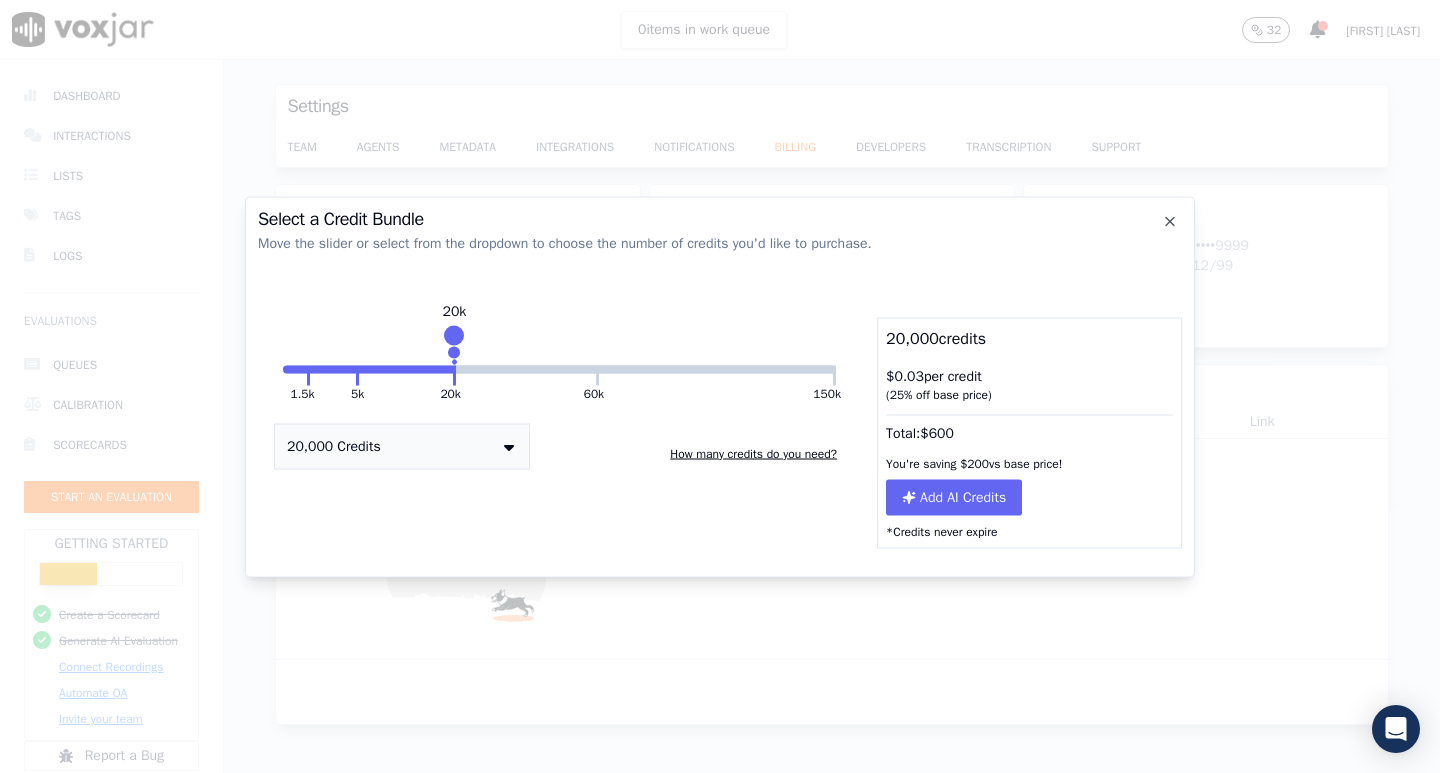 click on "20,000 Credits" at bounding box center (402, 446) 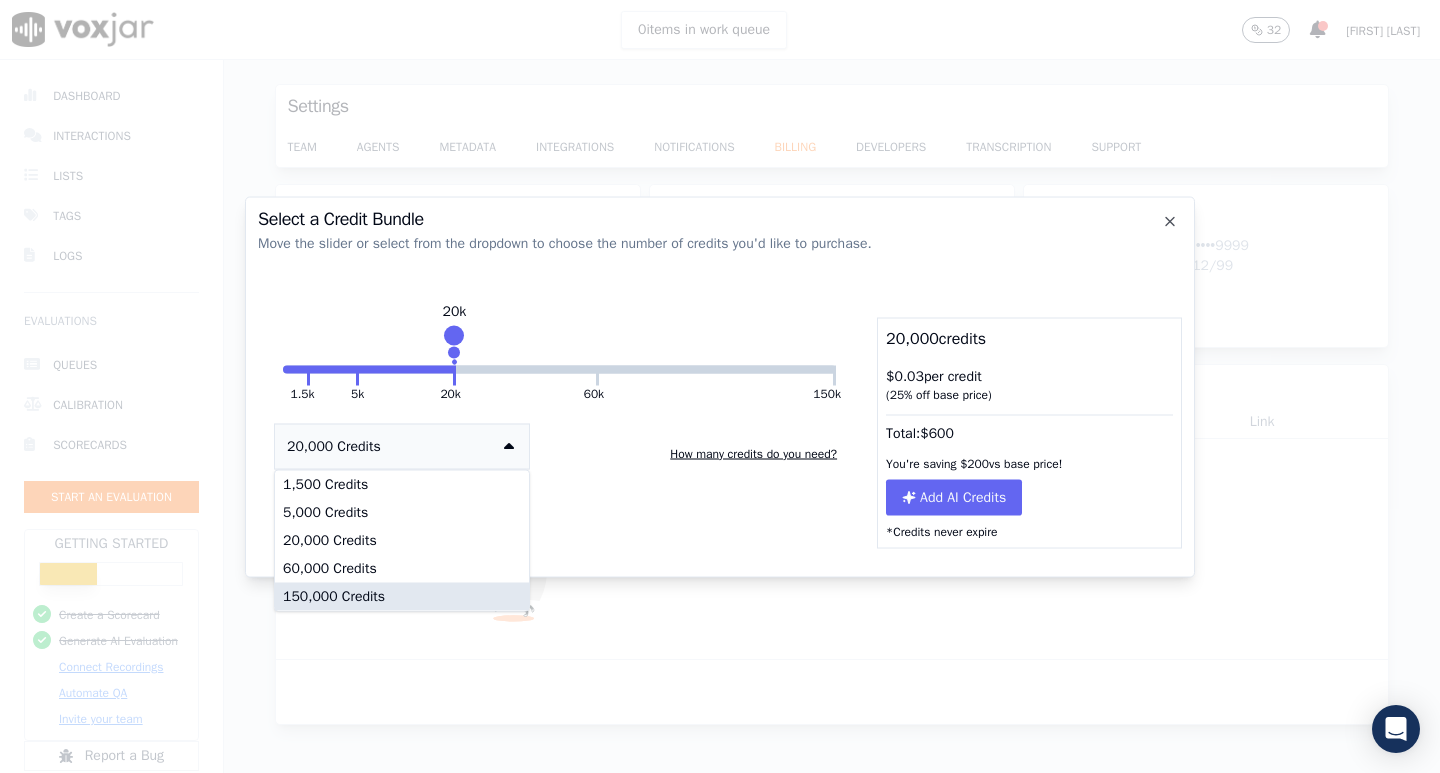 click on "150,000 Credits" at bounding box center [402, 596] 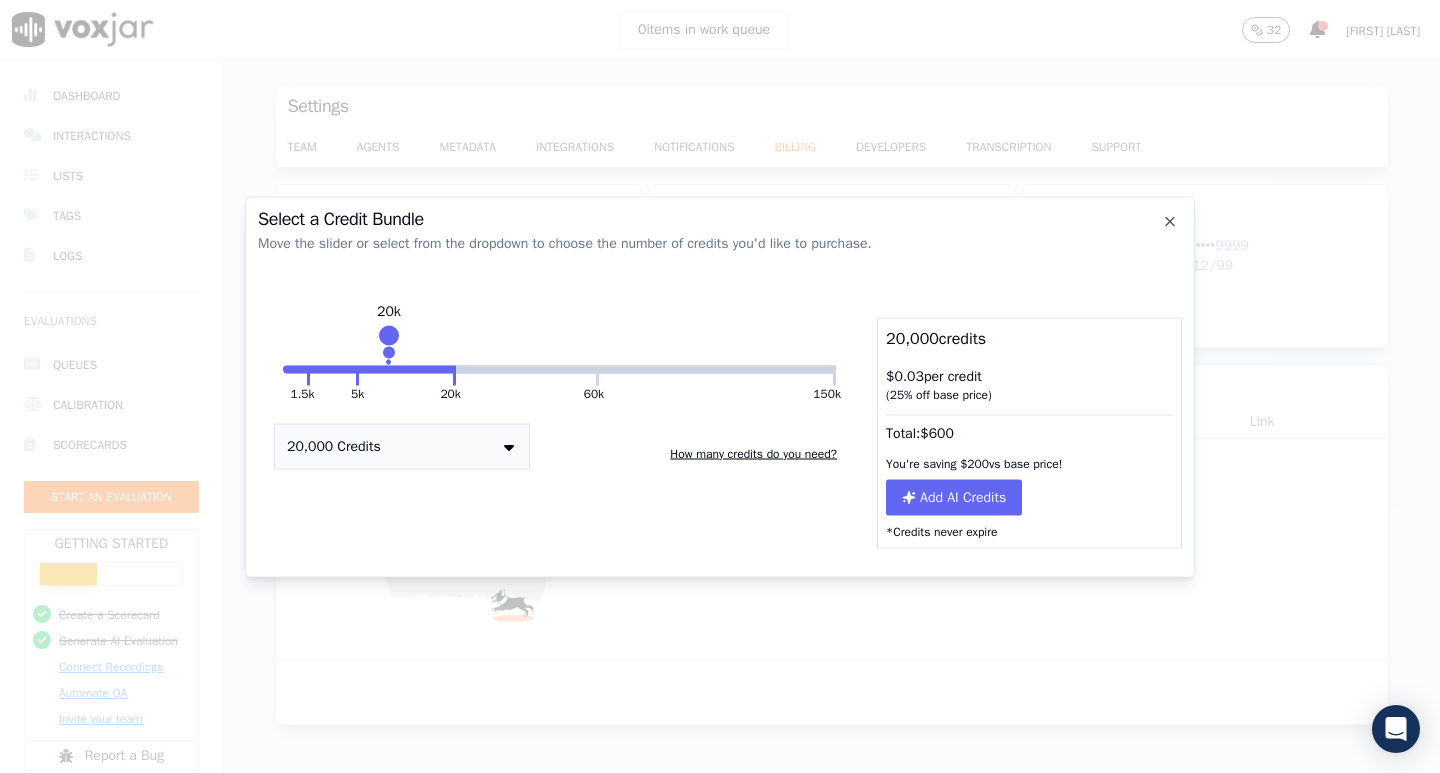 drag, startPoint x: 835, startPoint y: 333, endPoint x: 389, endPoint y: 337, distance: 446.01794 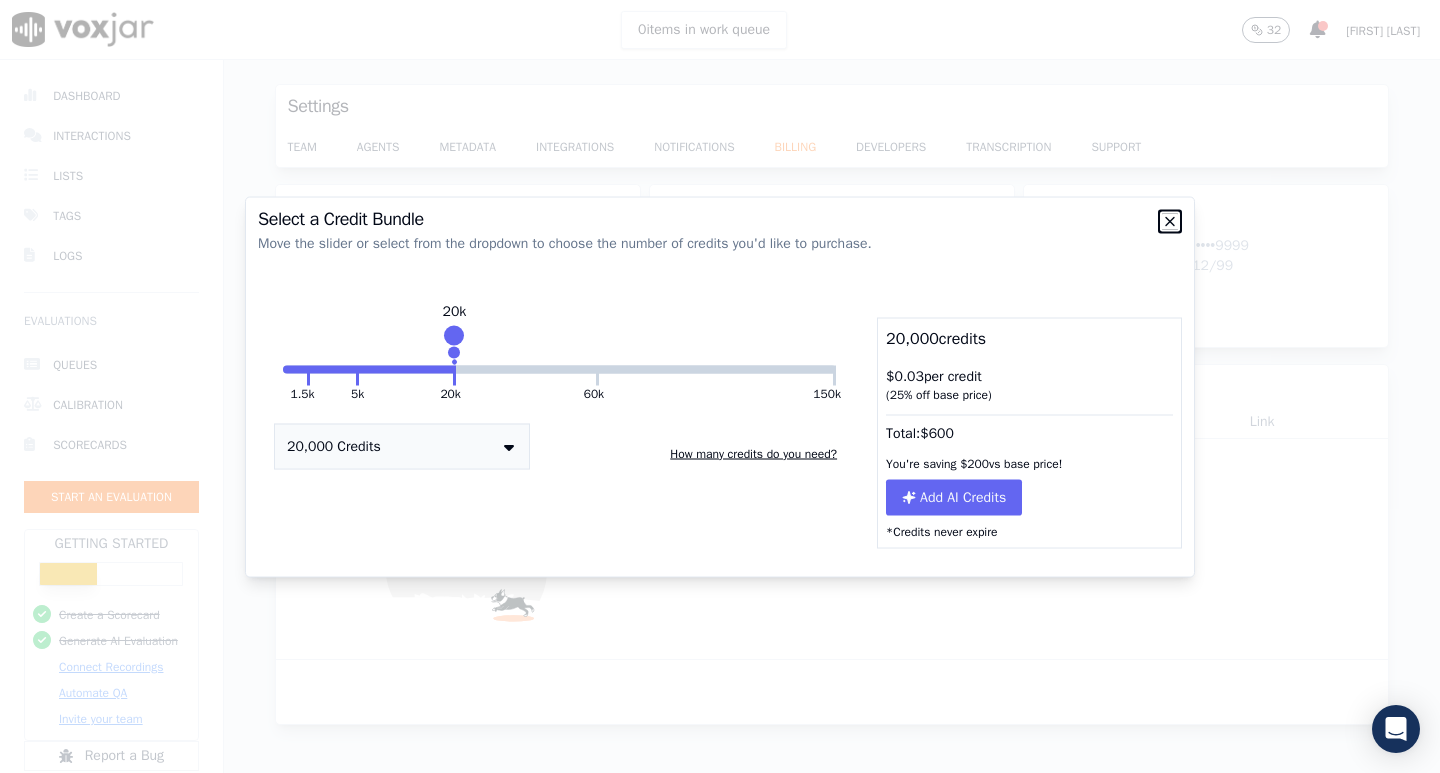 click 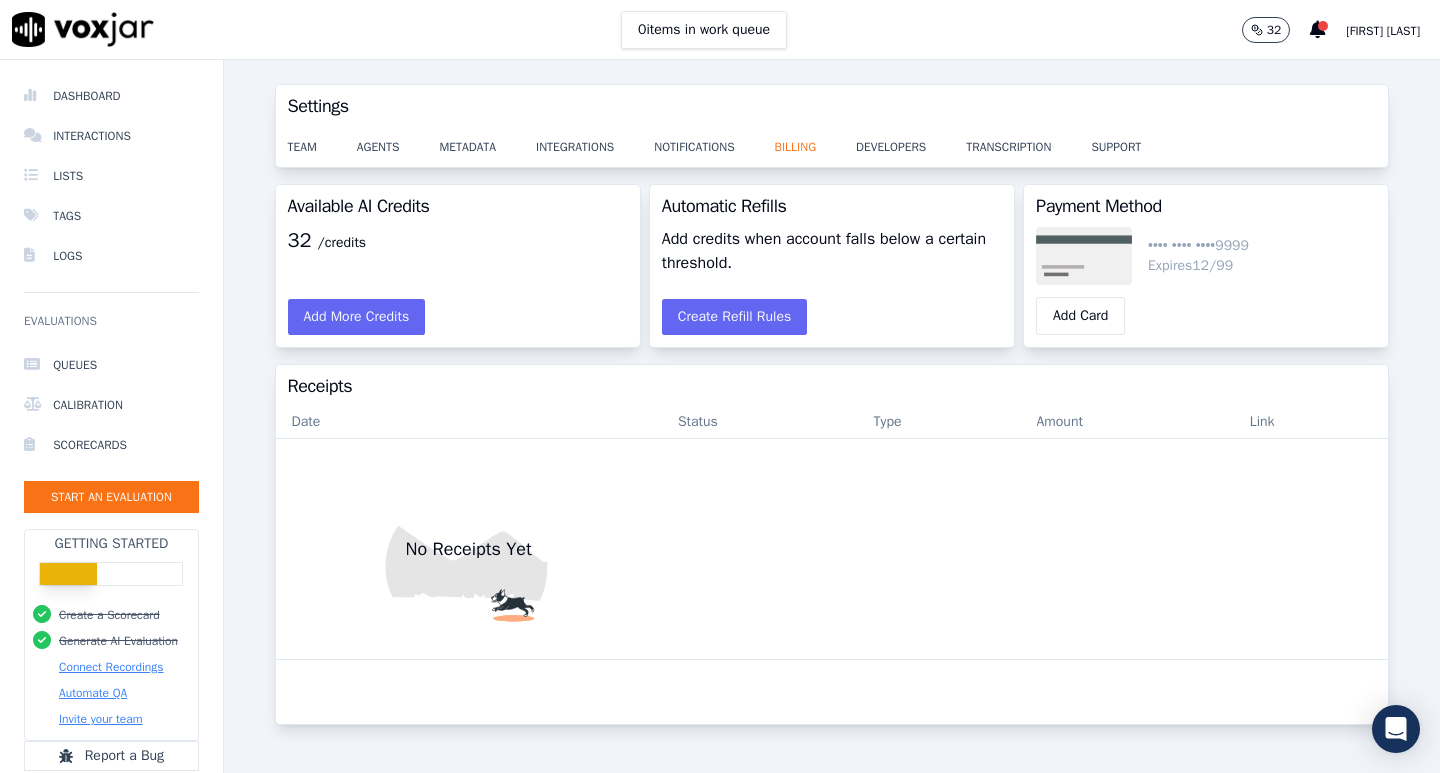 click on "team agents metadata integrations notifications billing developers transcription support" at bounding box center (832, 147) 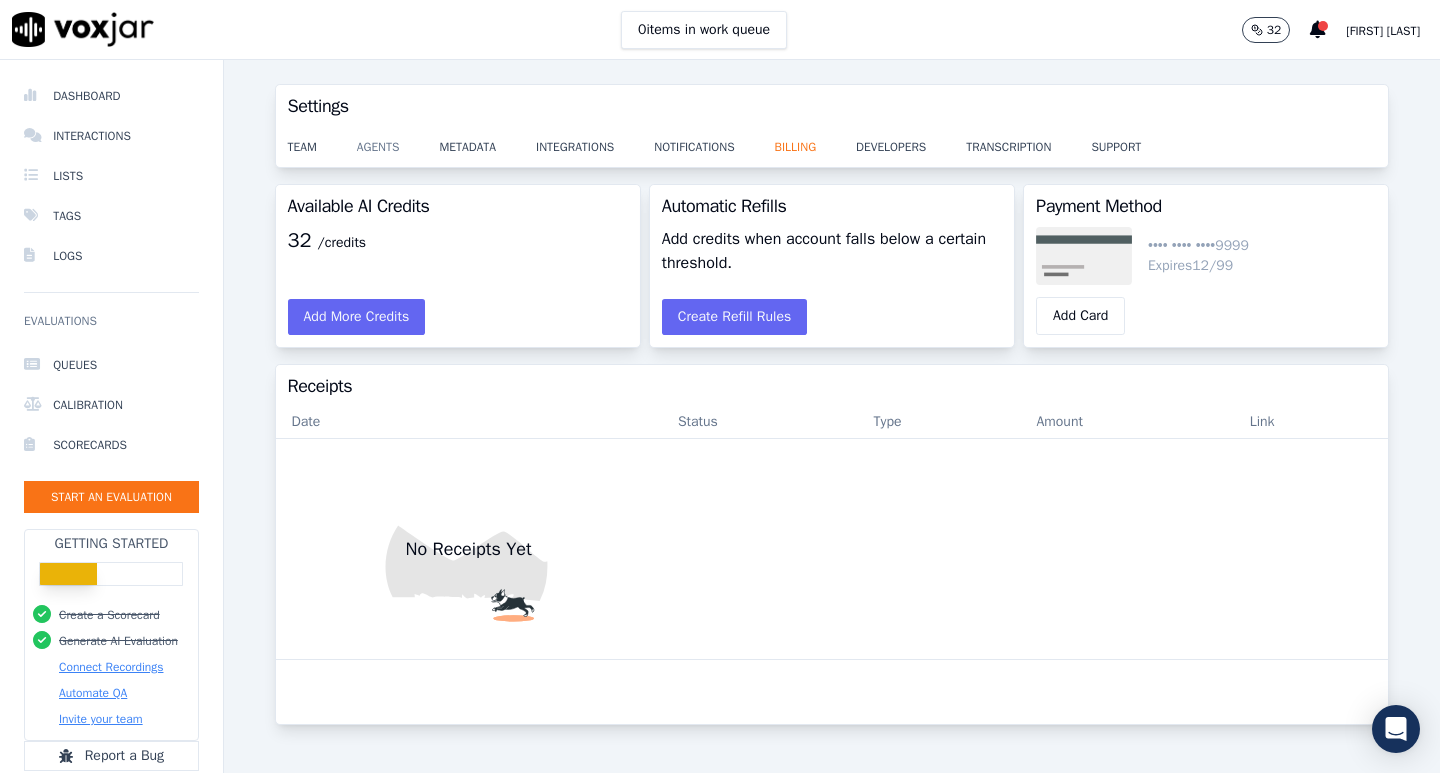 click on "agents" at bounding box center (398, 141) 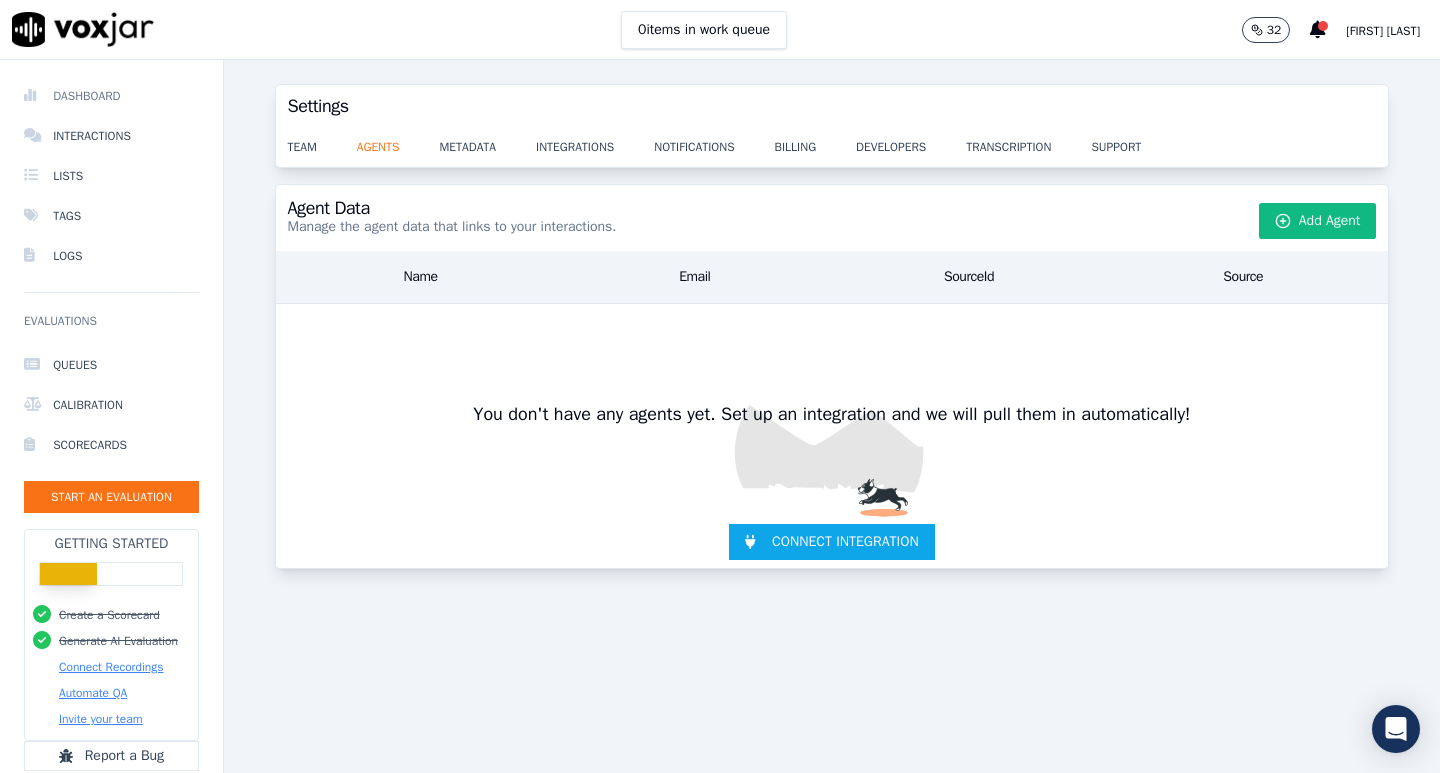 click on "Dashboard" at bounding box center [111, 96] 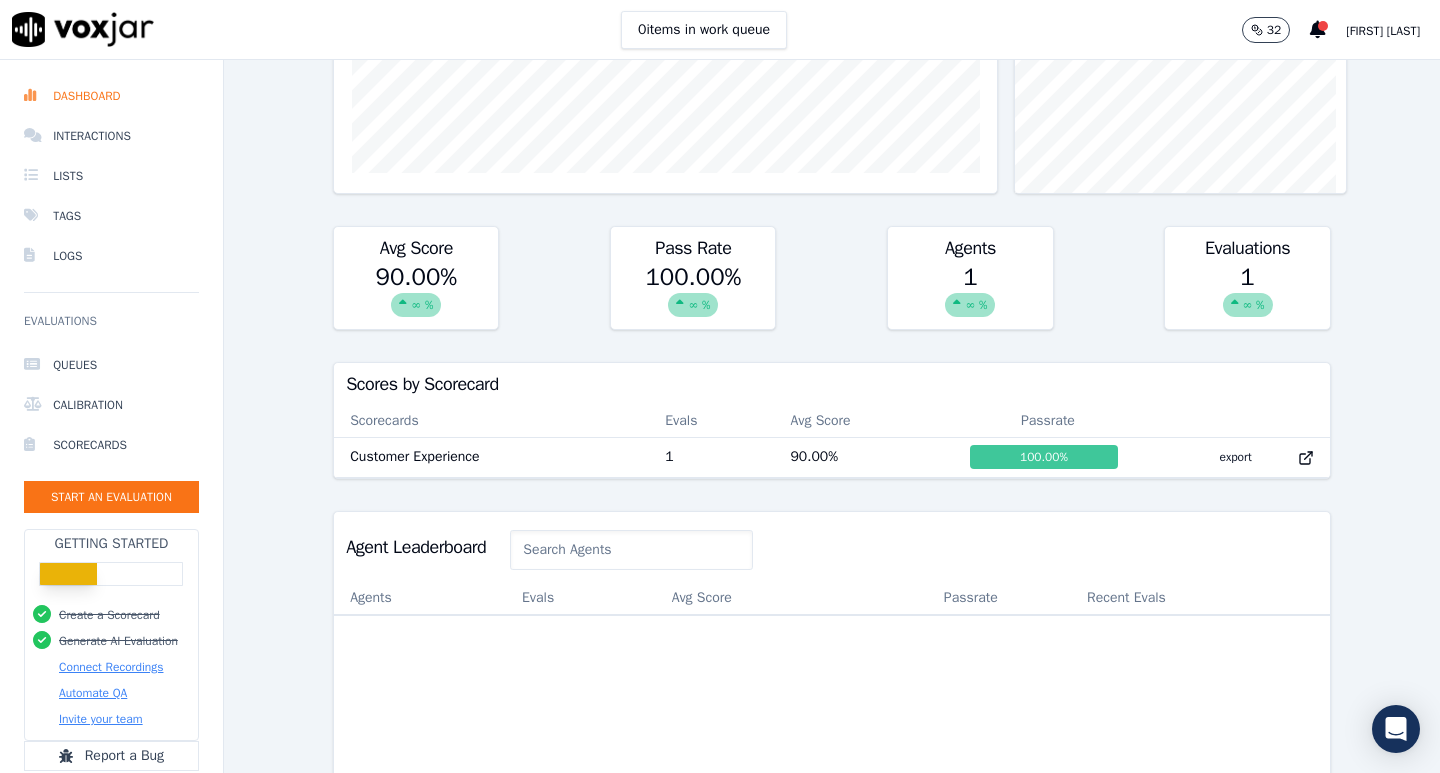 scroll, scrollTop: 400, scrollLeft: 0, axis: vertical 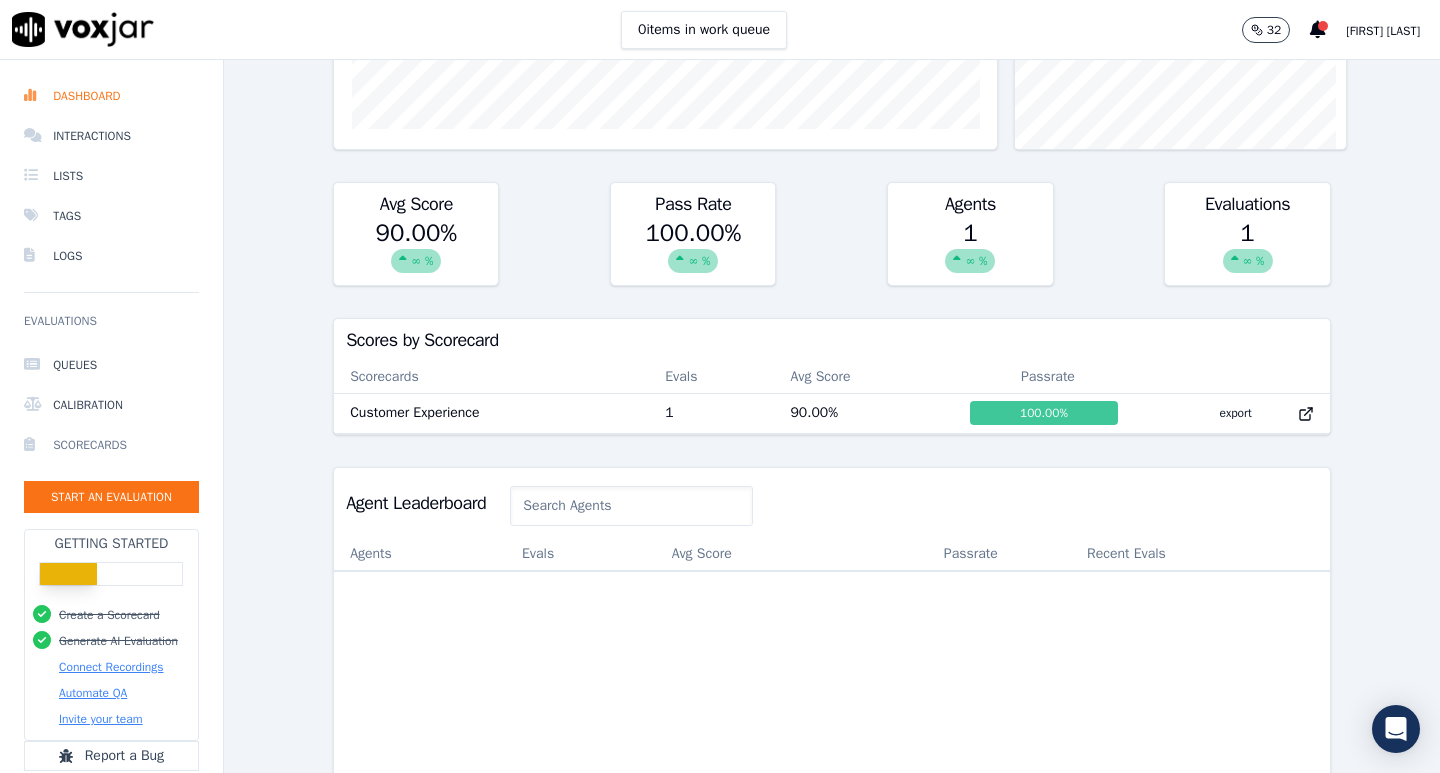 click on "Scorecards" at bounding box center (111, 445) 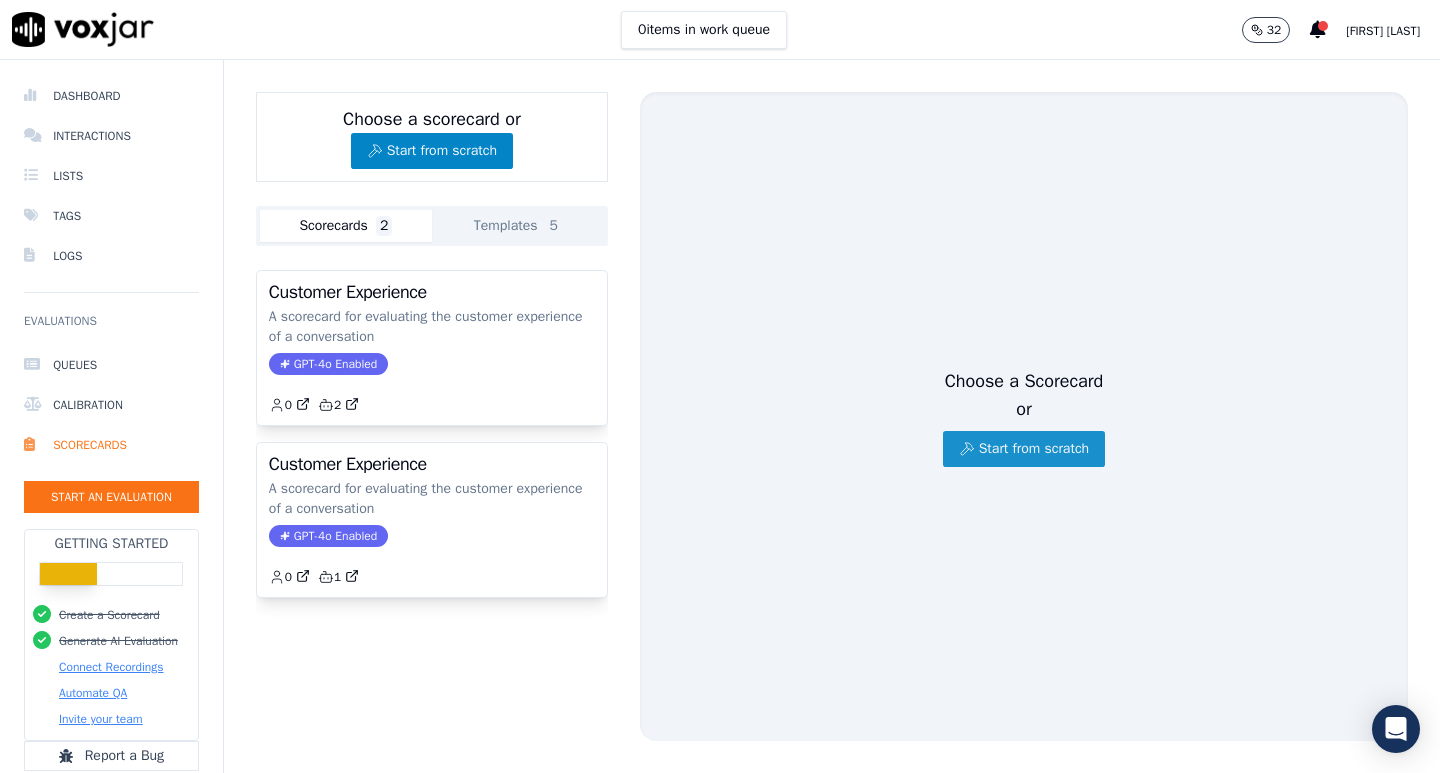 click on "Start from scratch" at bounding box center (1024, 449) 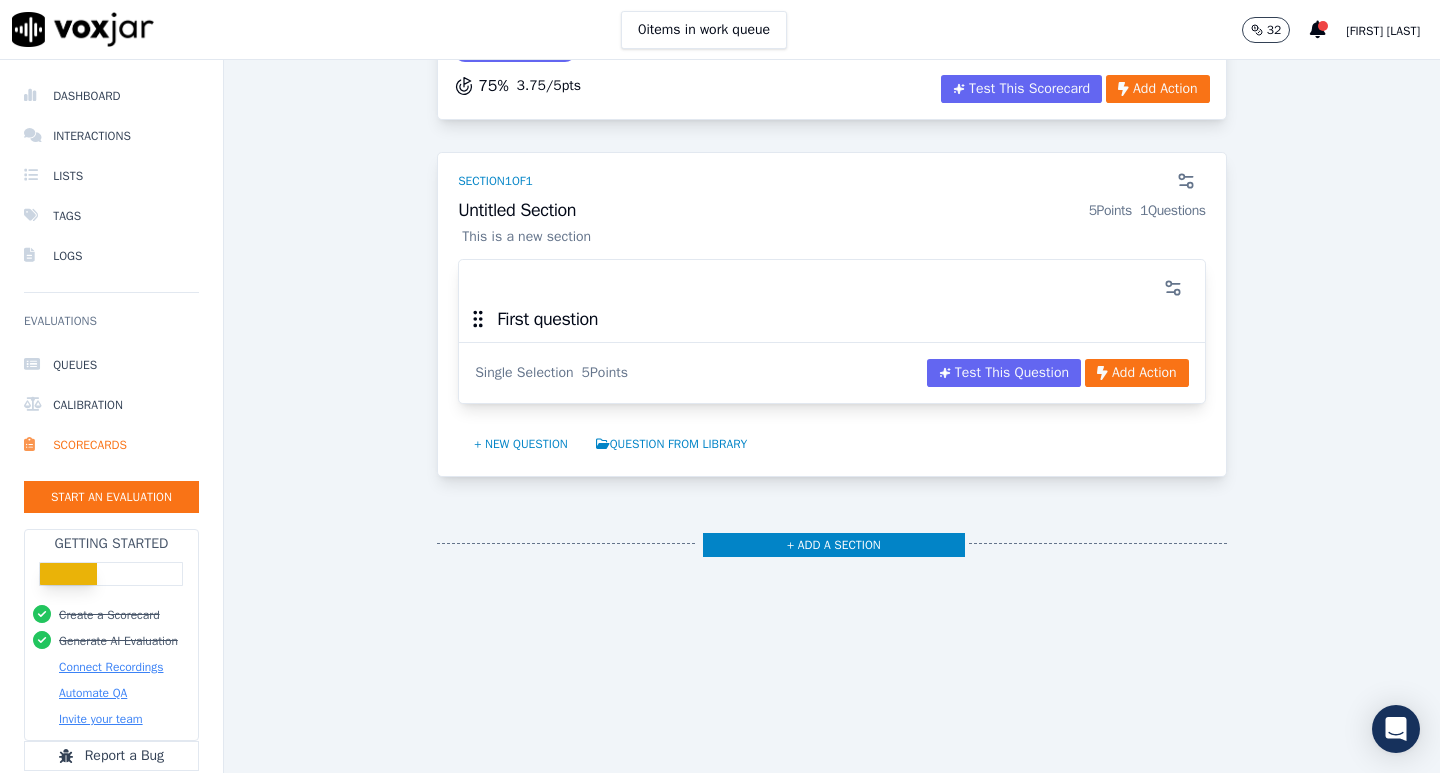 scroll, scrollTop: 259, scrollLeft: 0, axis: vertical 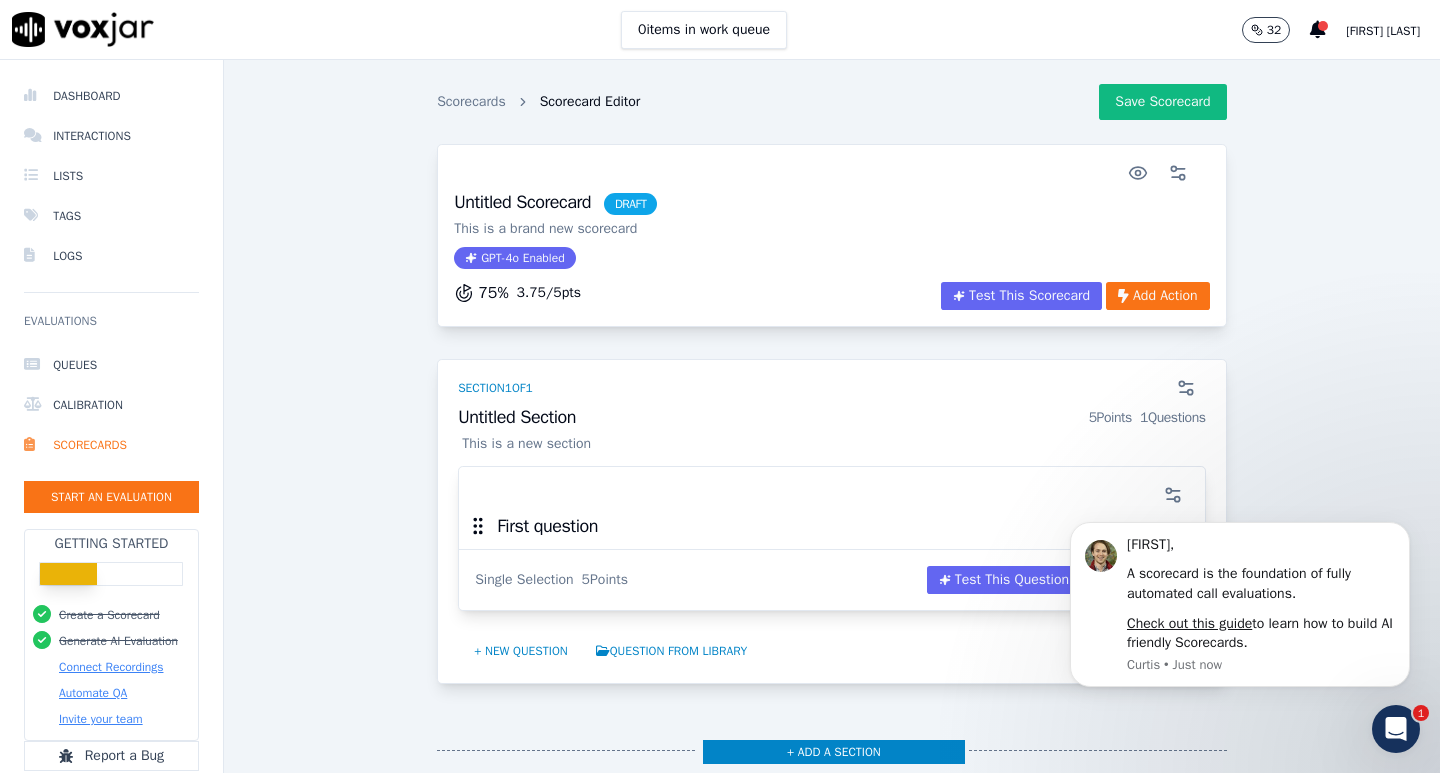 click on "DRAFT" at bounding box center (631, 204) 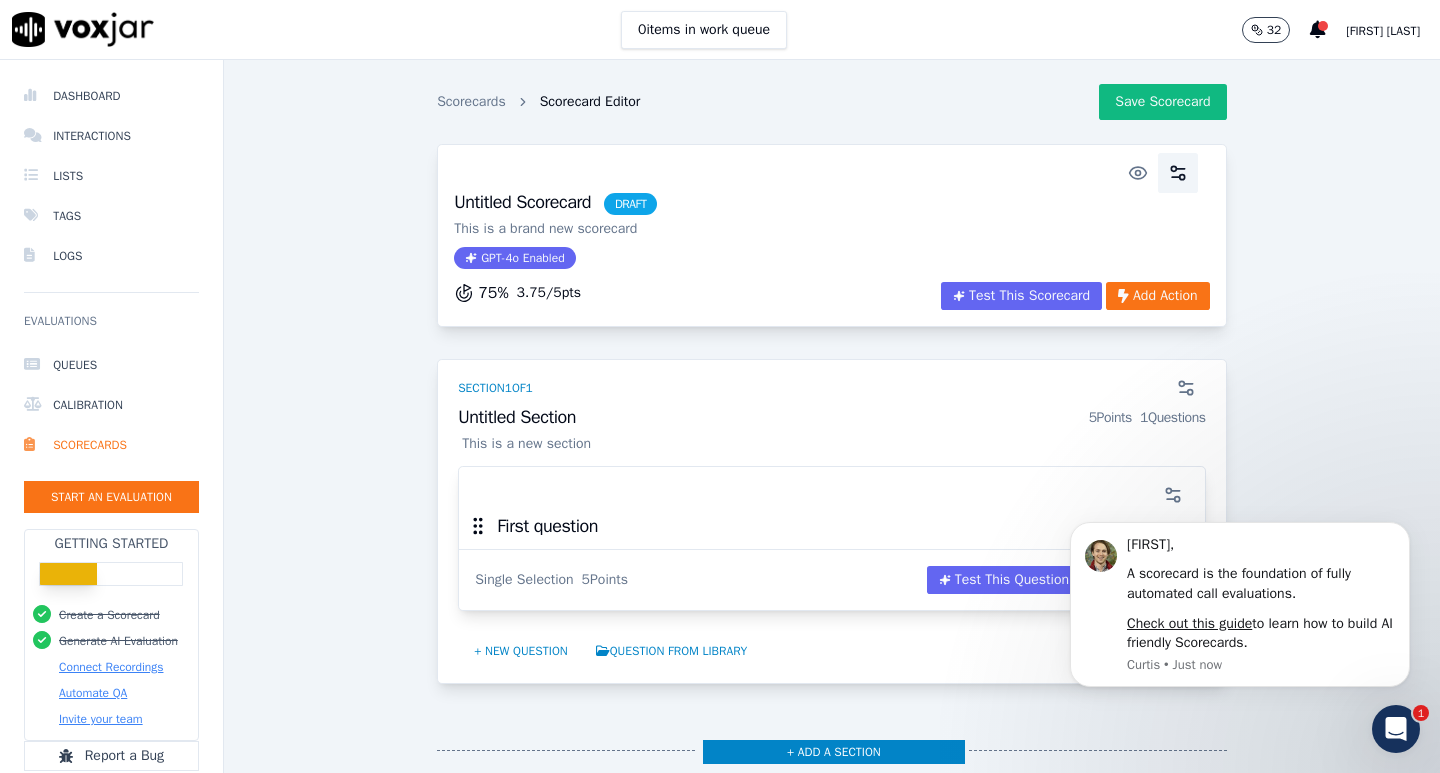 click 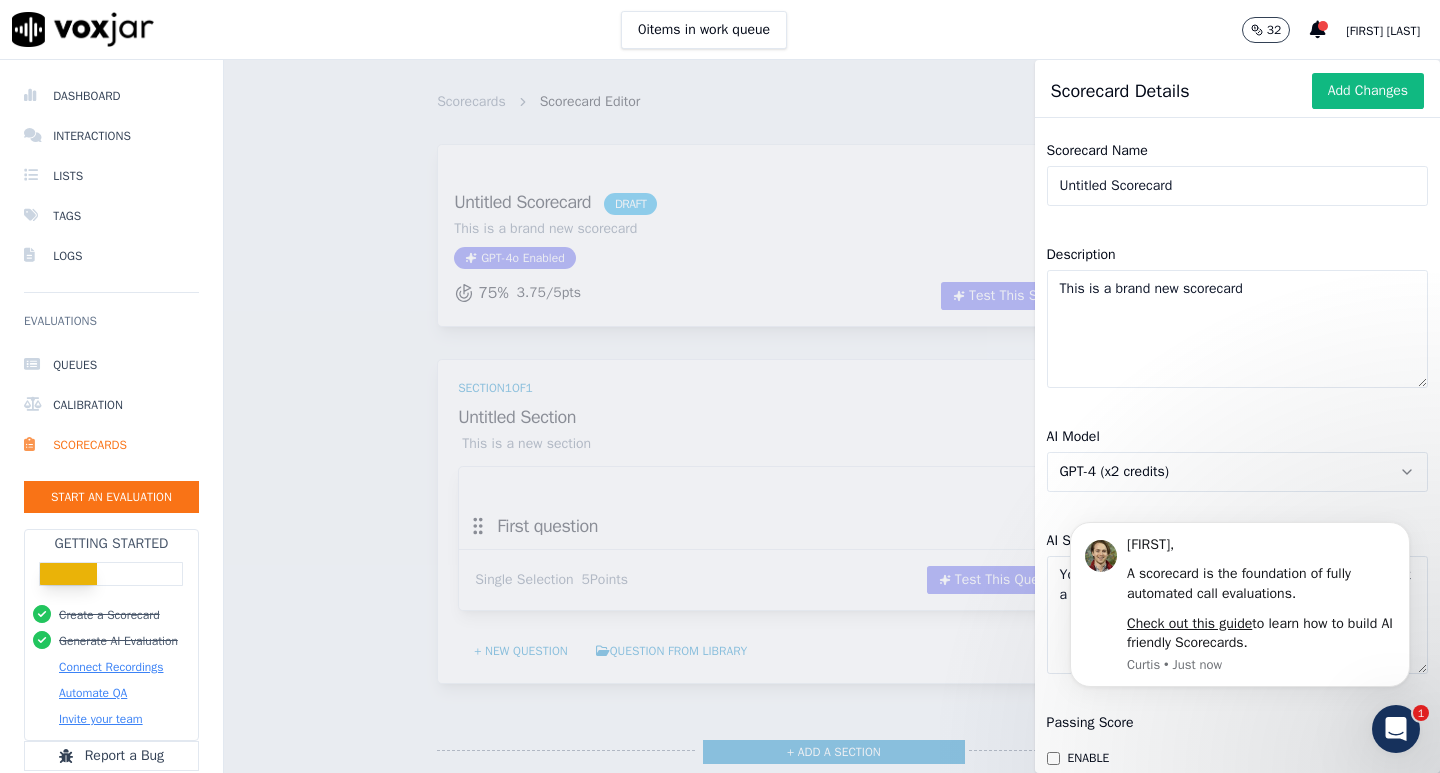scroll, scrollTop: 0, scrollLeft: 0, axis: both 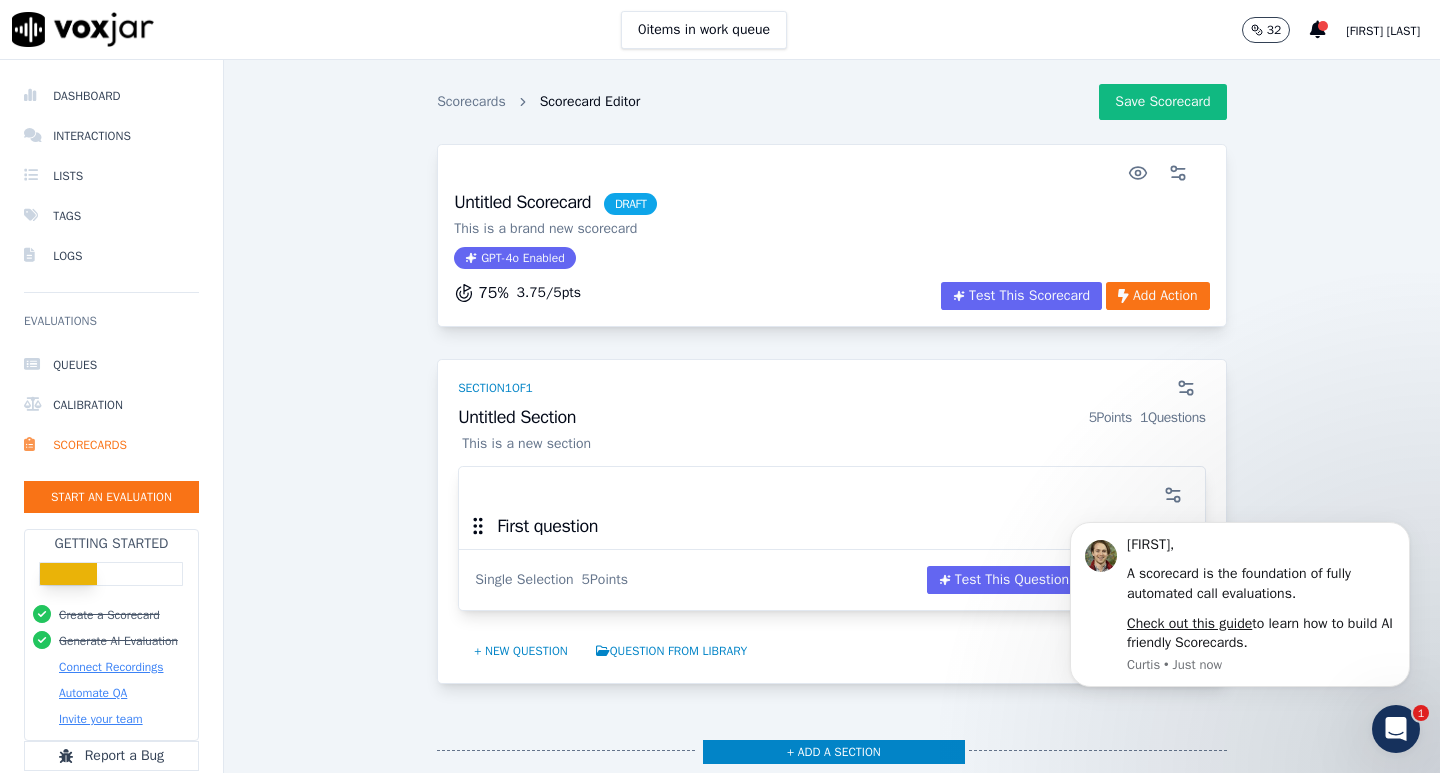 click on "Scorecards     Scorecard Editor   Save Scorecard             Untitled Scorecard   DRAFT   This is a brand new scorecard     GPT-4o Enabled     75 %
3.75 / 5  pts
Test This Scorecard
Add Action     Section  1  of  1       Untitled Section   5  Points   1  Questions   This is a new section           First question       Single Selection   5  Points
Test This Question
Add Action       + New question    Question from Library     + Add a section       Scorecard Details   Add Changes       Scorecard Name   Untitled Scorecard   Description   This is a brand new scorecard   AI Model   GPT-4 (x2 credits)       AI Scorecard Prompt   You are a helpful assistant that answers questions about a call recording transcript.   Passing Score     enable     75 %" at bounding box center (832, 416) 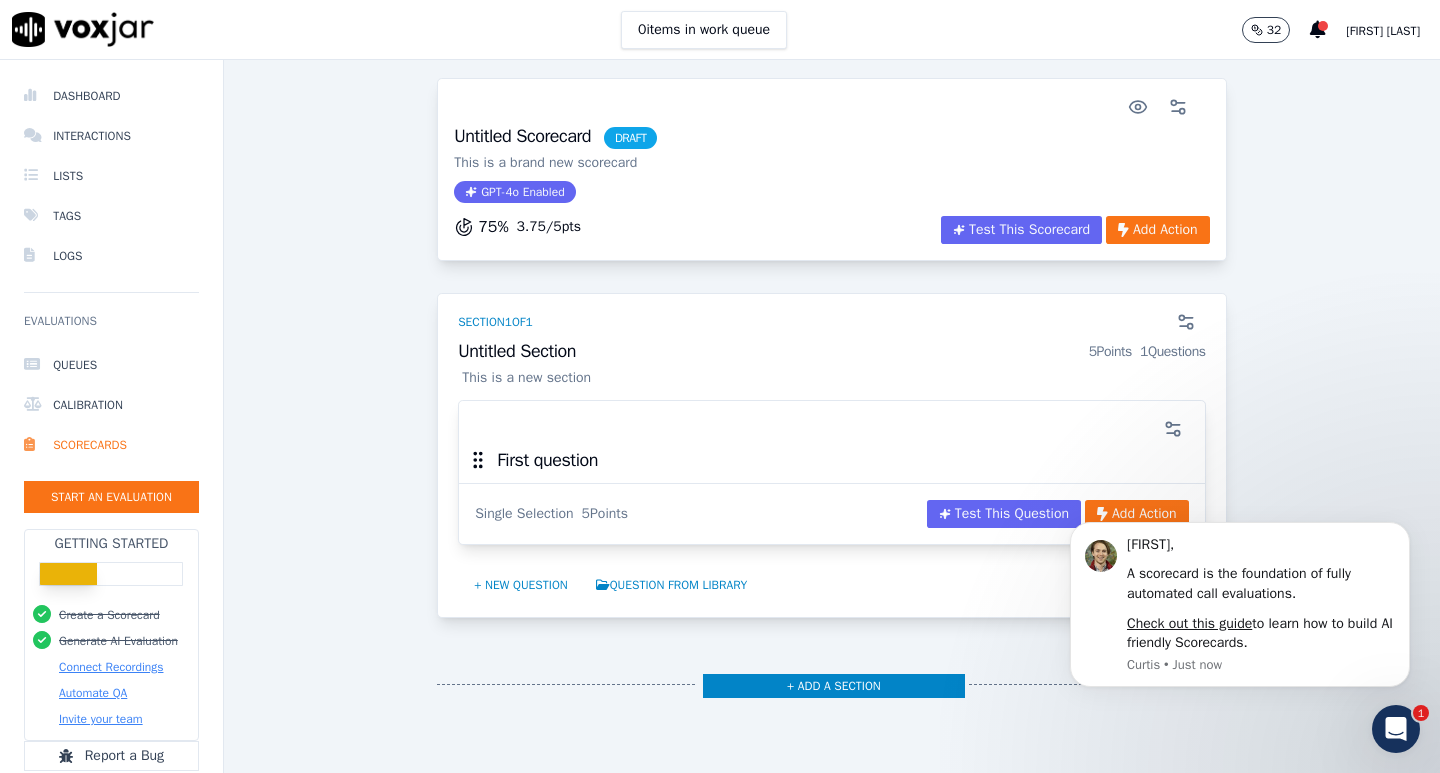 scroll, scrollTop: 100, scrollLeft: 0, axis: vertical 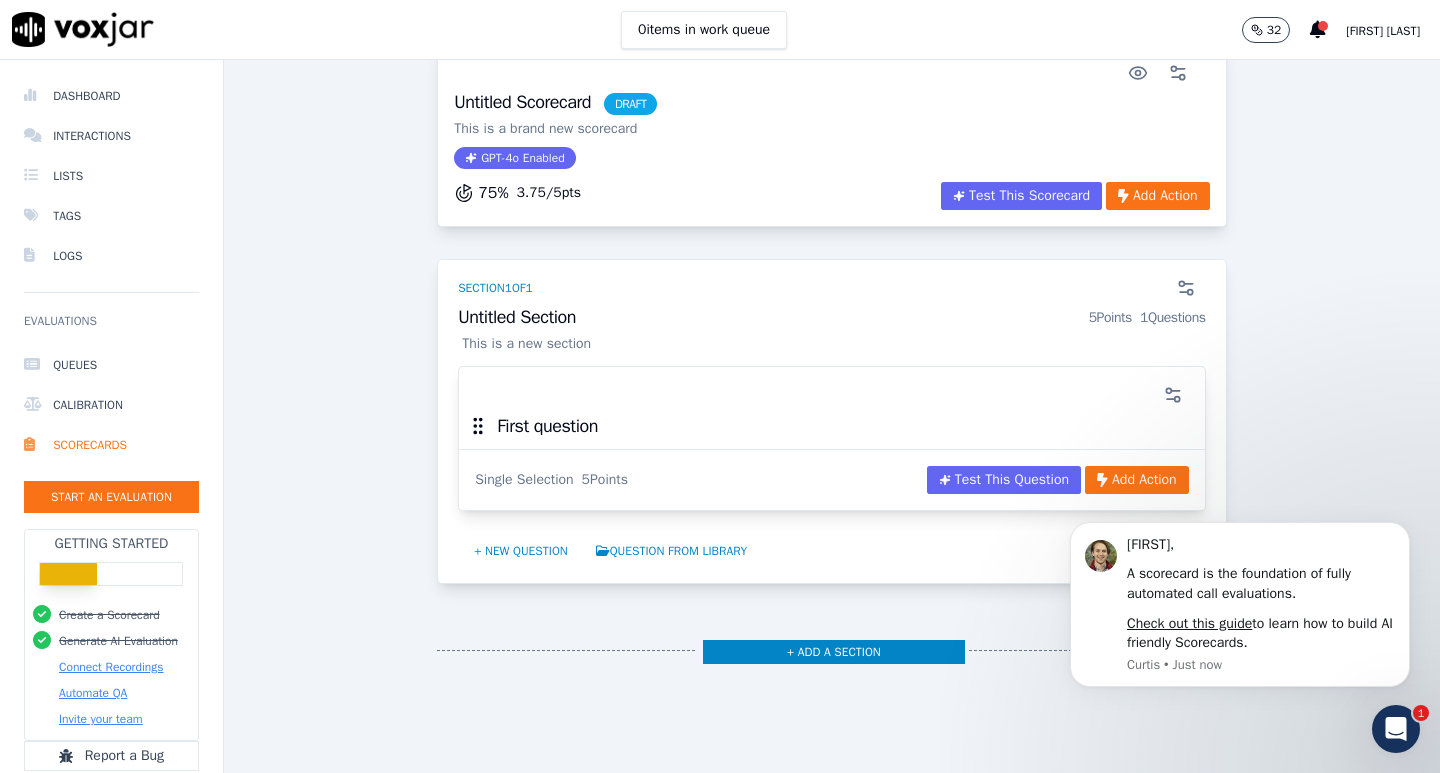 click on "First question" at bounding box center (547, 426) 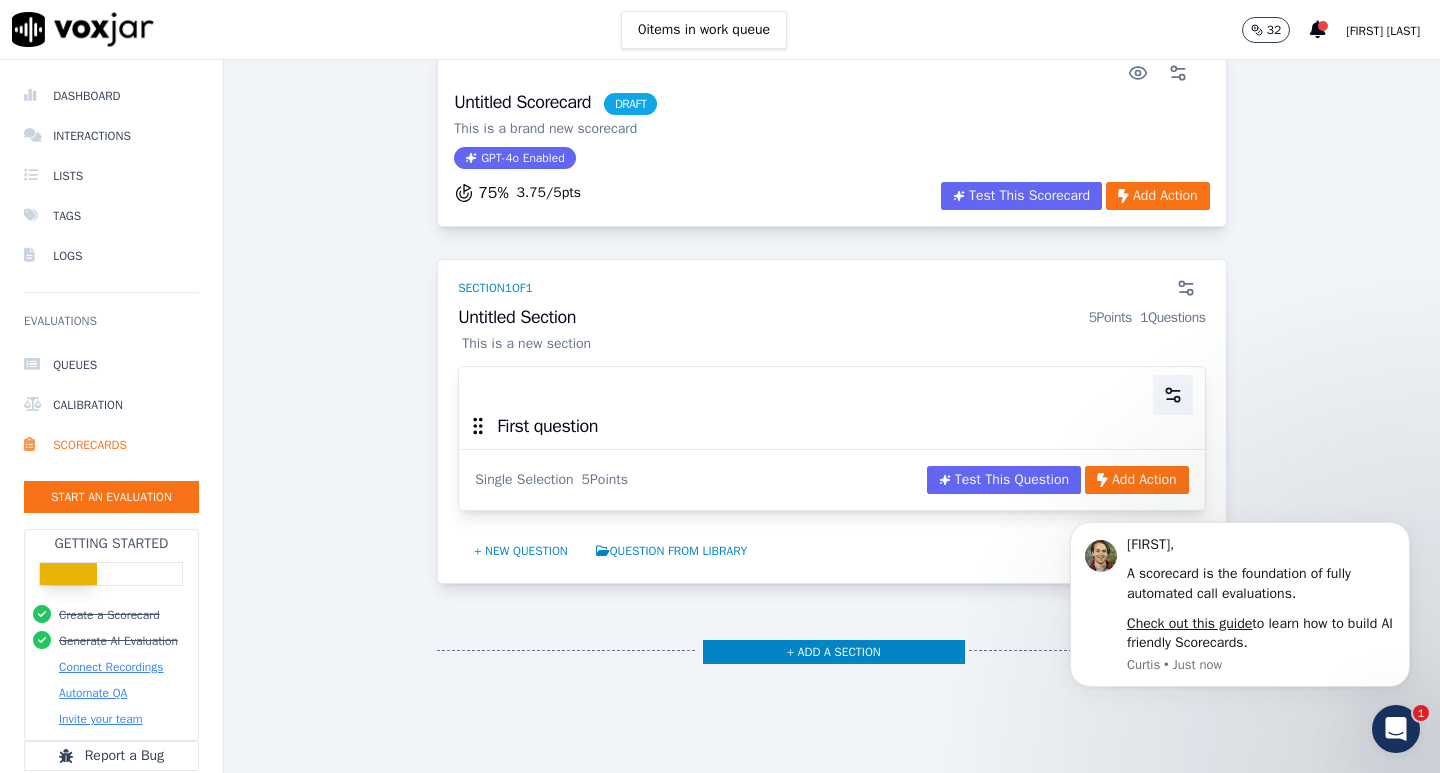 click 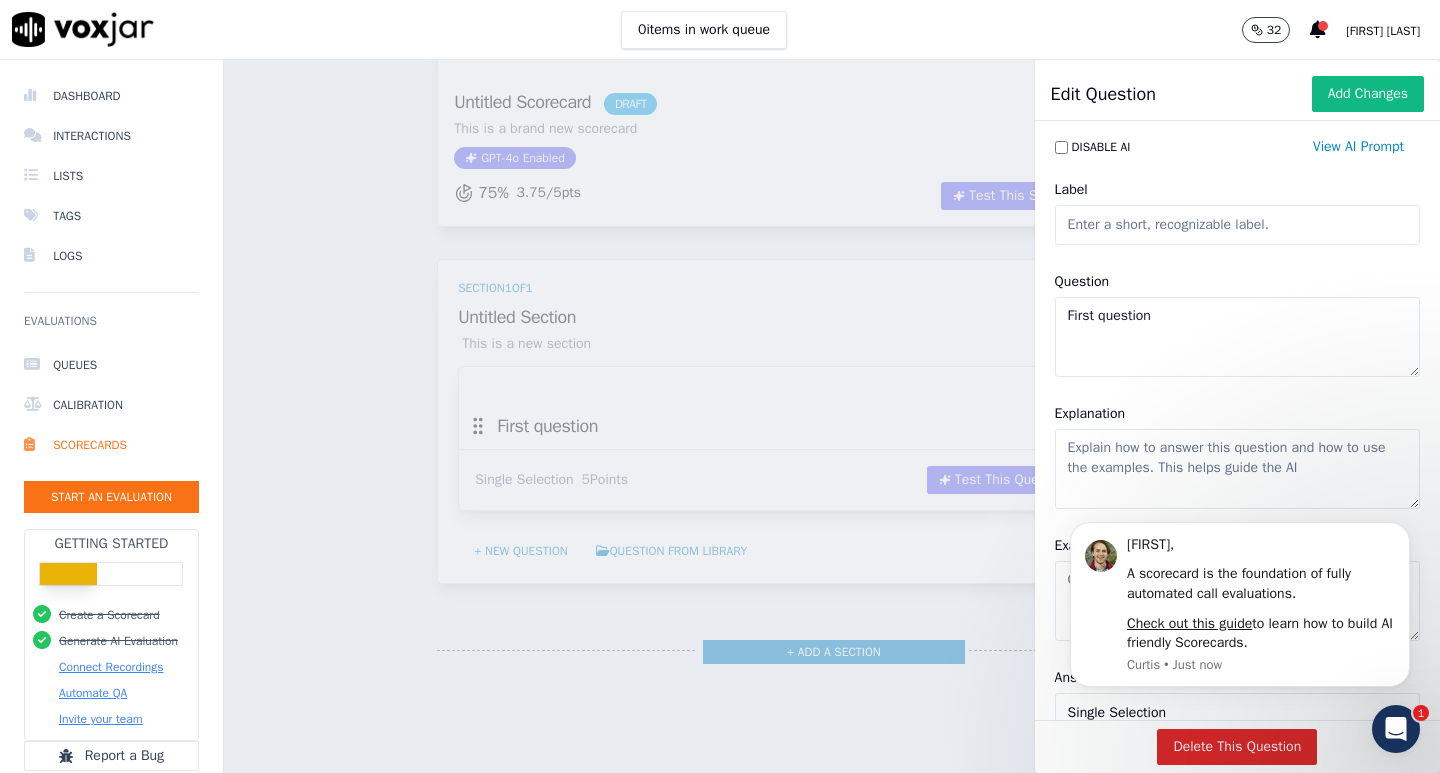 click on "First question" 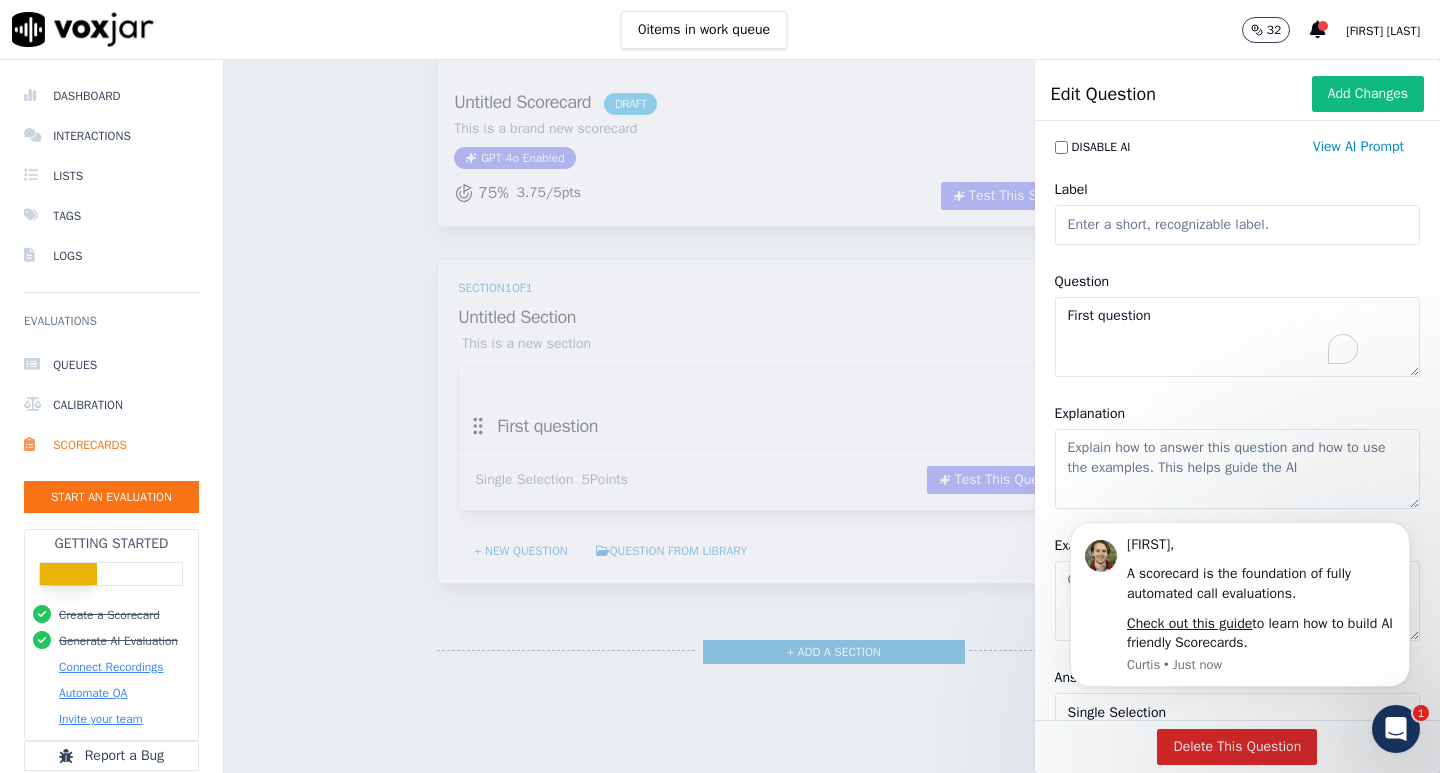 click on "Label" 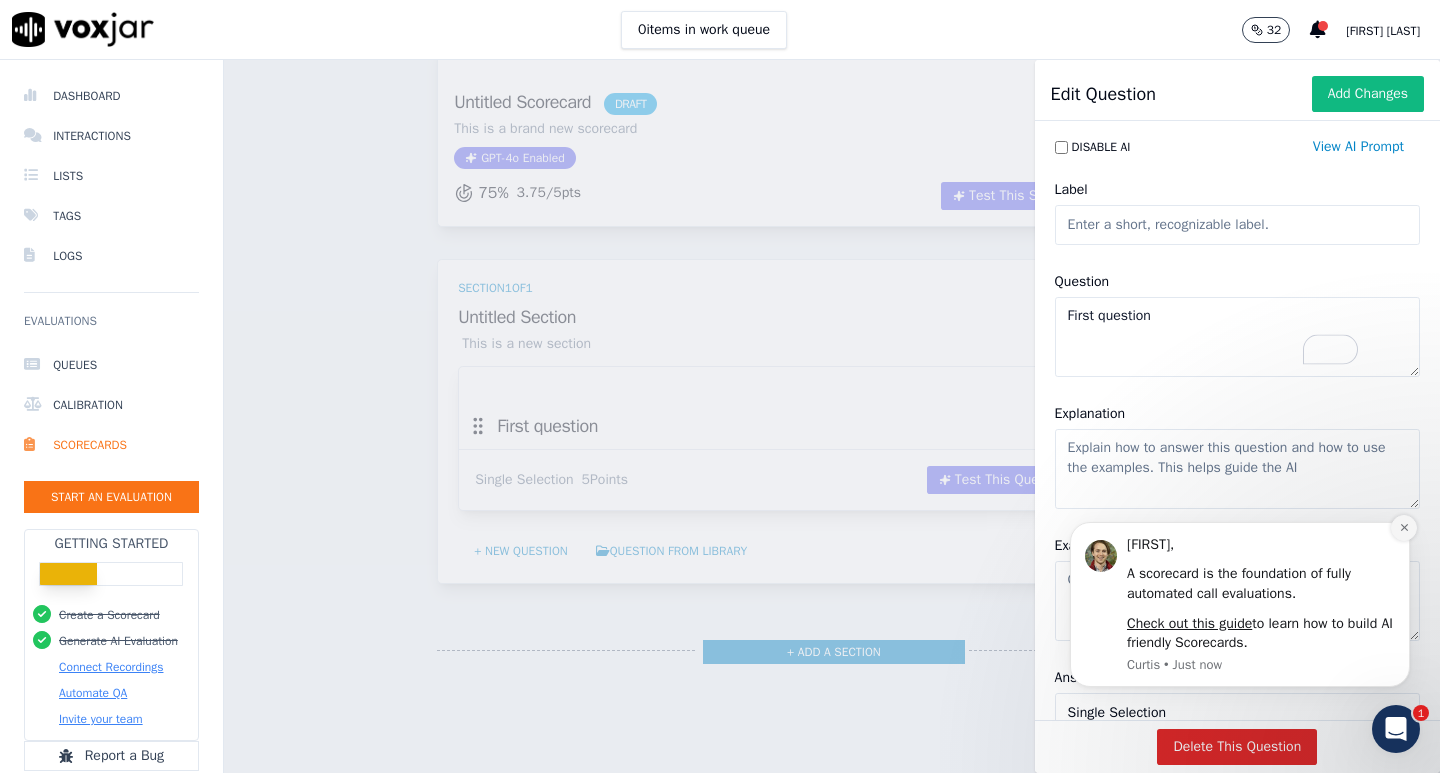 click 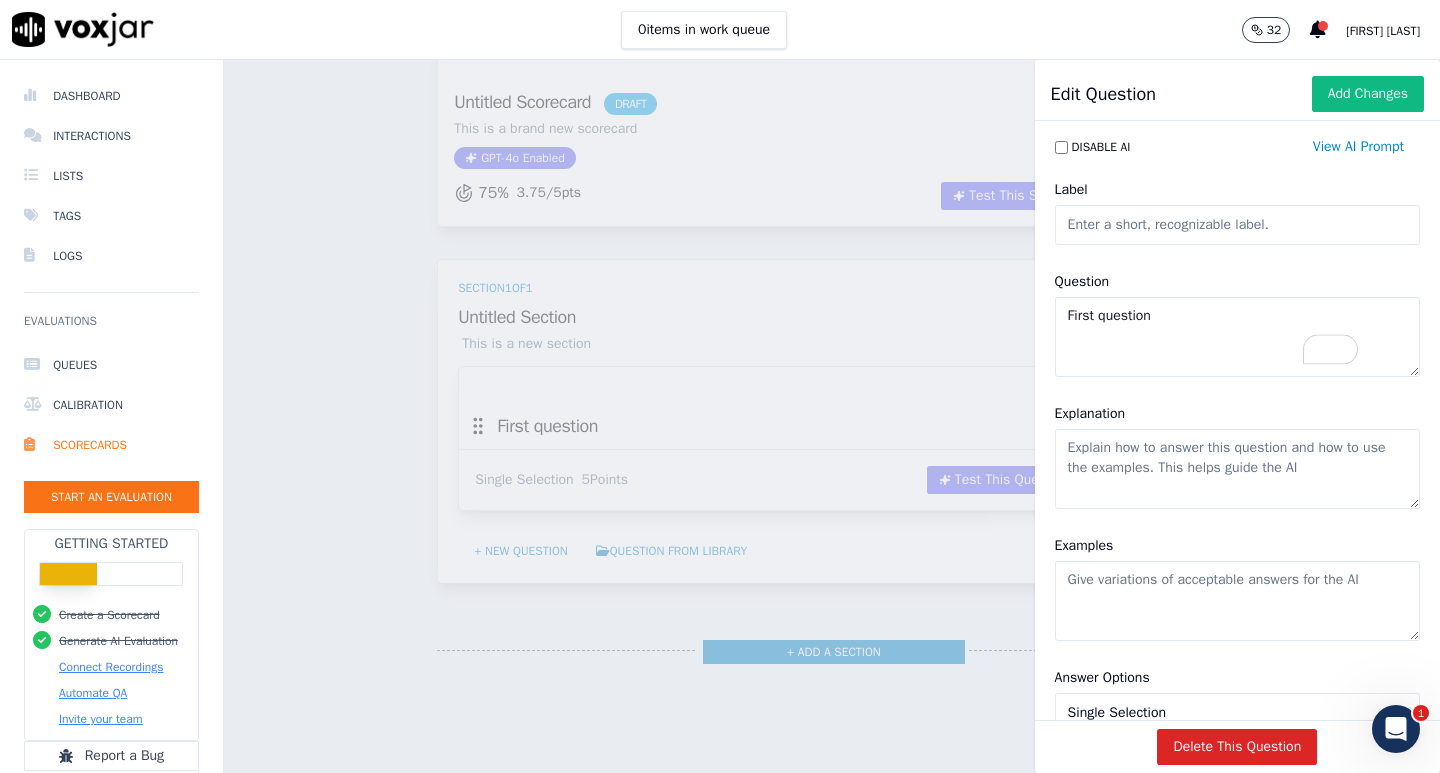 click on "First question" 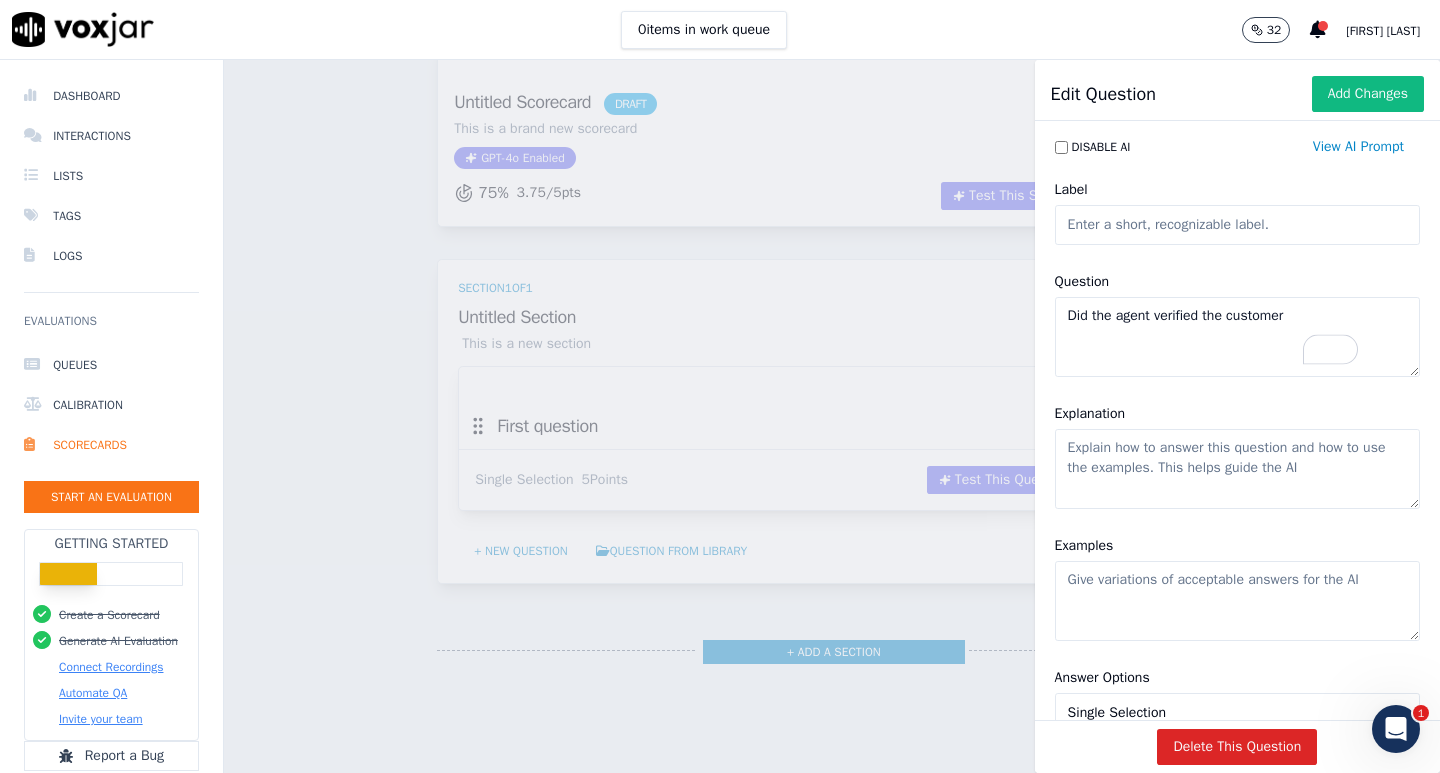 type on "Did the agent verified the customer" 